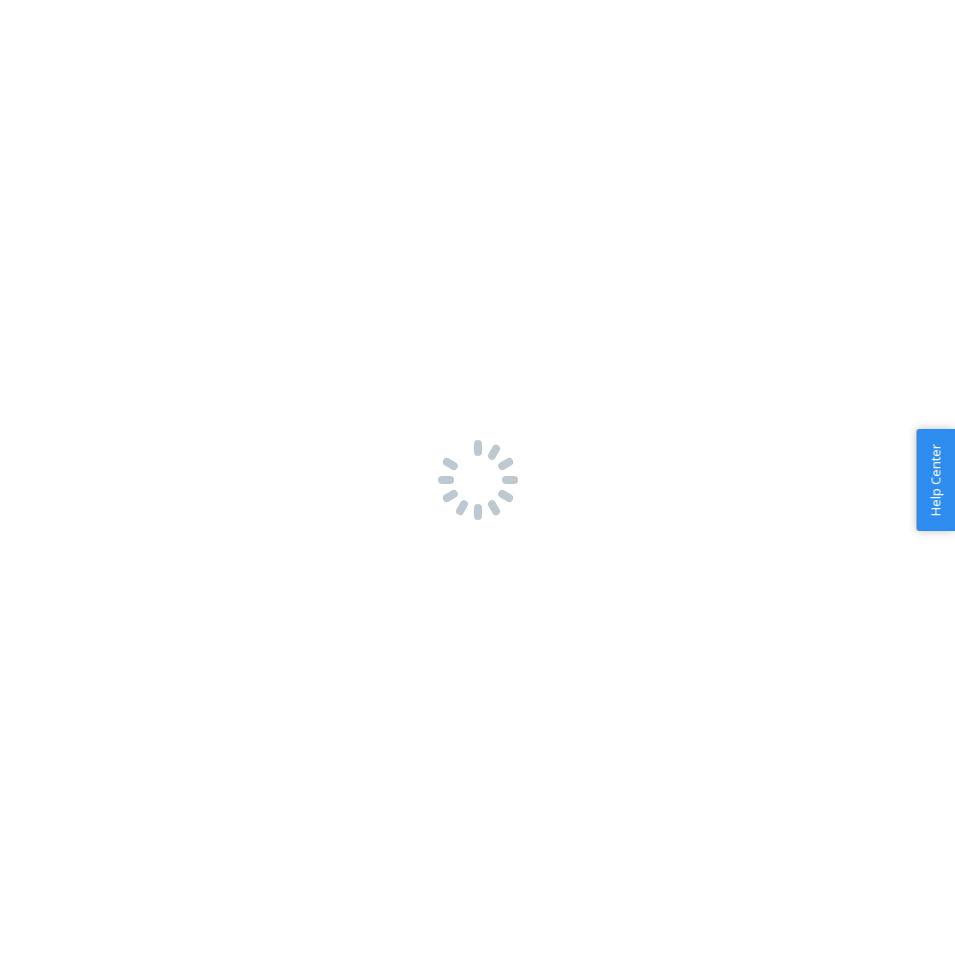 scroll, scrollTop: 0, scrollLeft: 0, axis: both 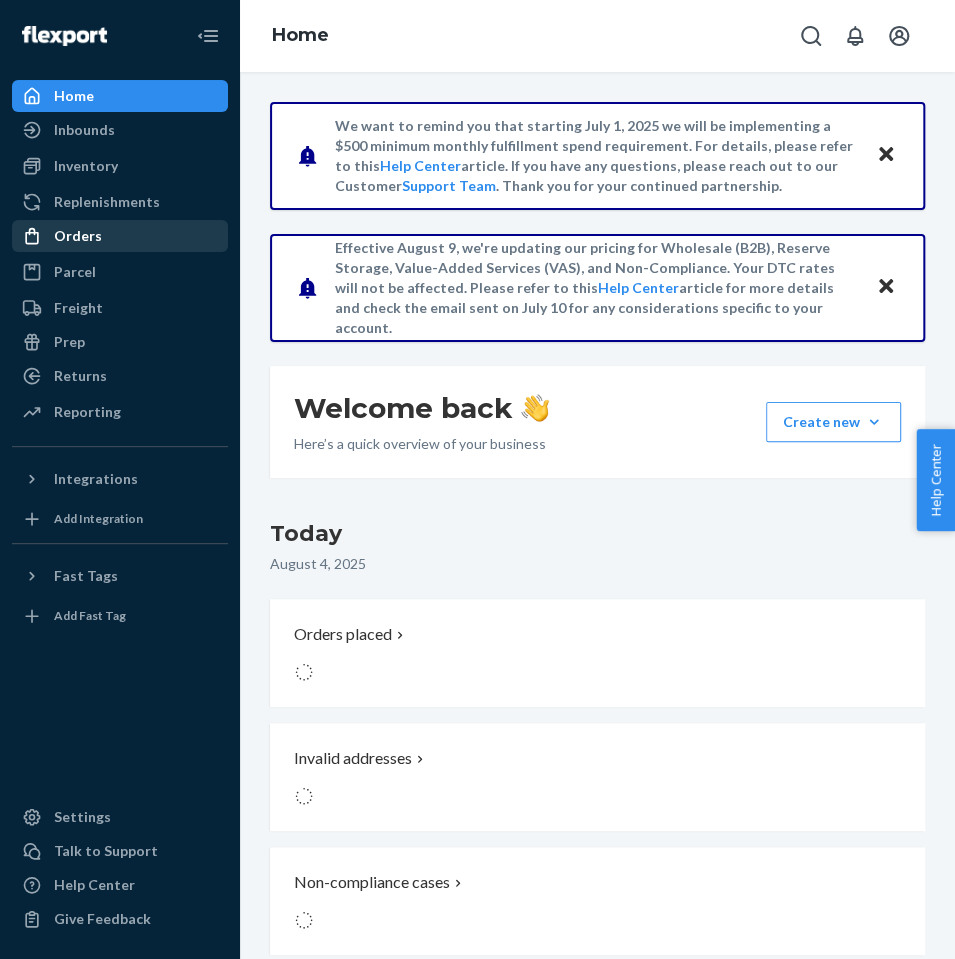 click on "Orders" at bounding box center [120, 236] 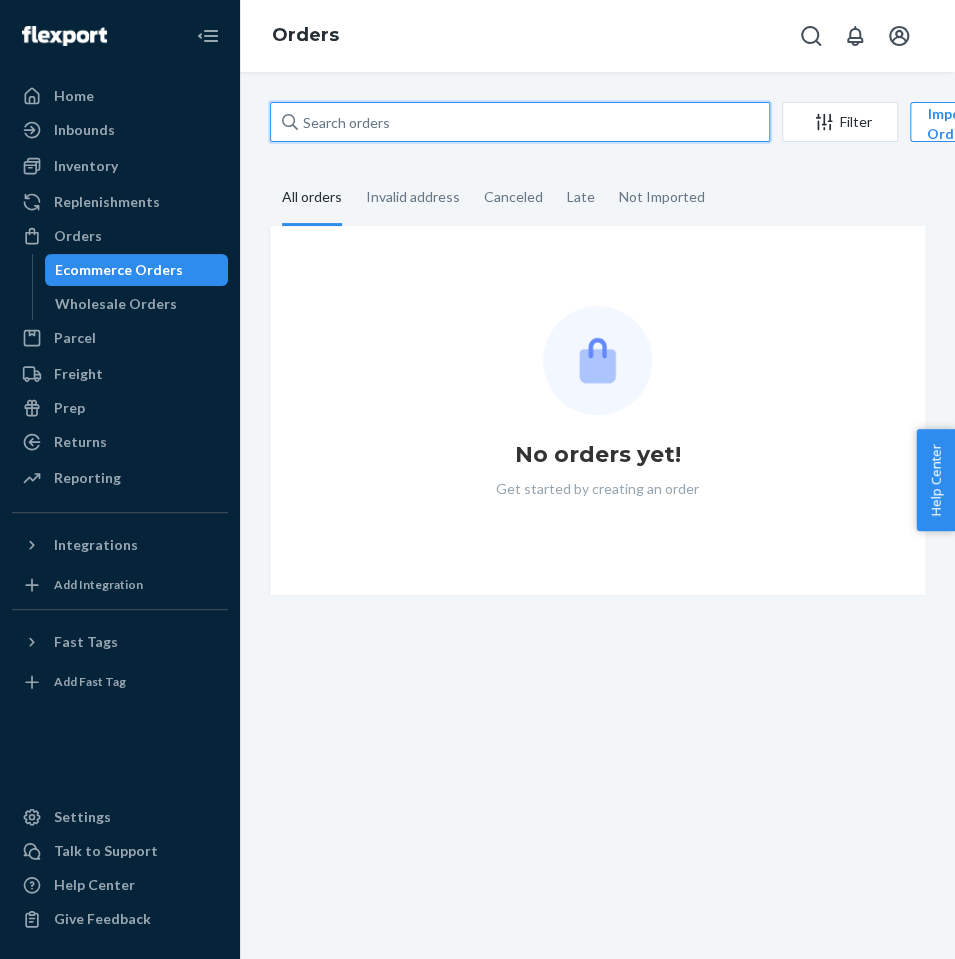 click at bounding box center (520, 122) 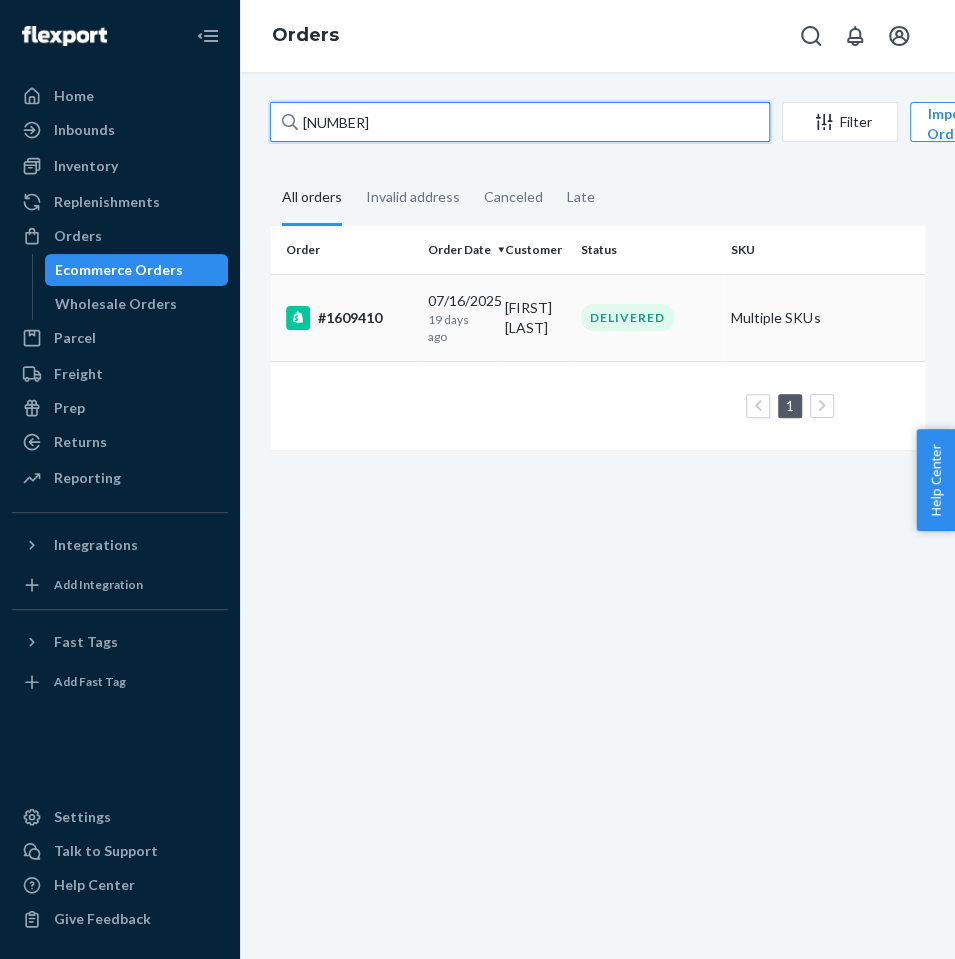type on "[NUMBER]" 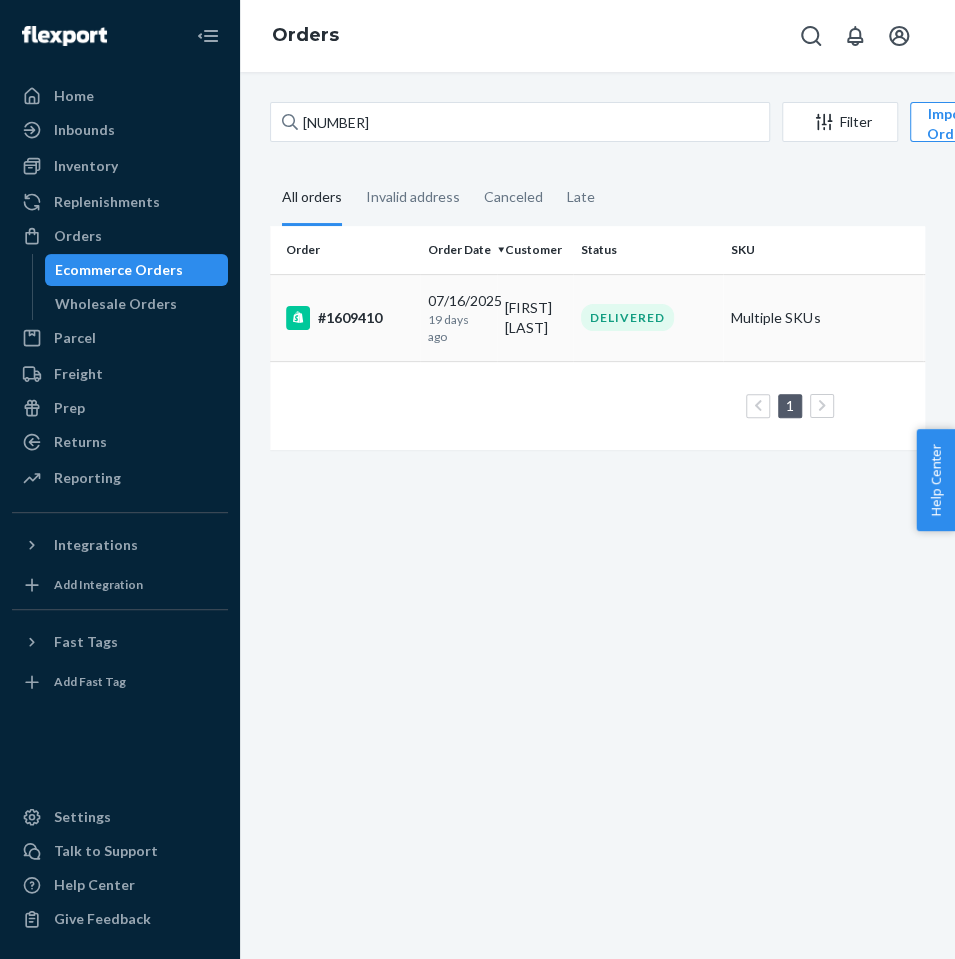 click on "#1609410" at bounding box center [349, 318] 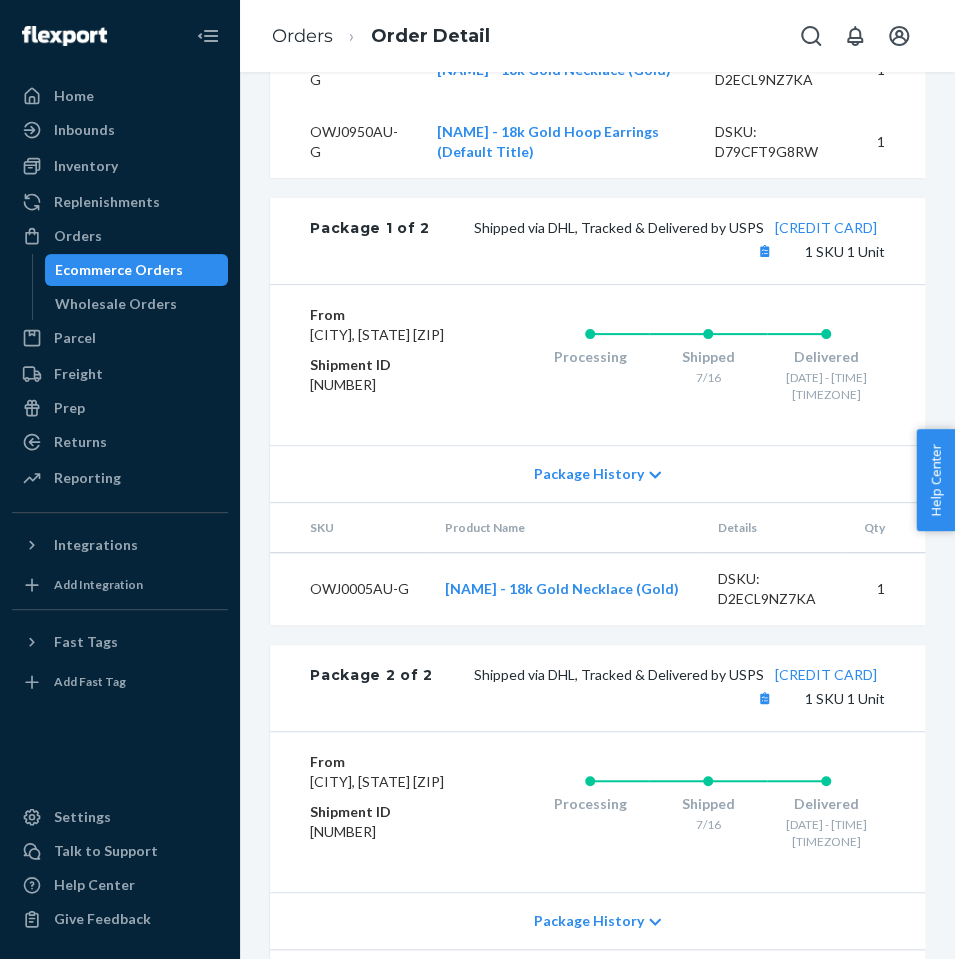 scroll, scrollTop: 713, scrollLeft: 0, axis: vertical 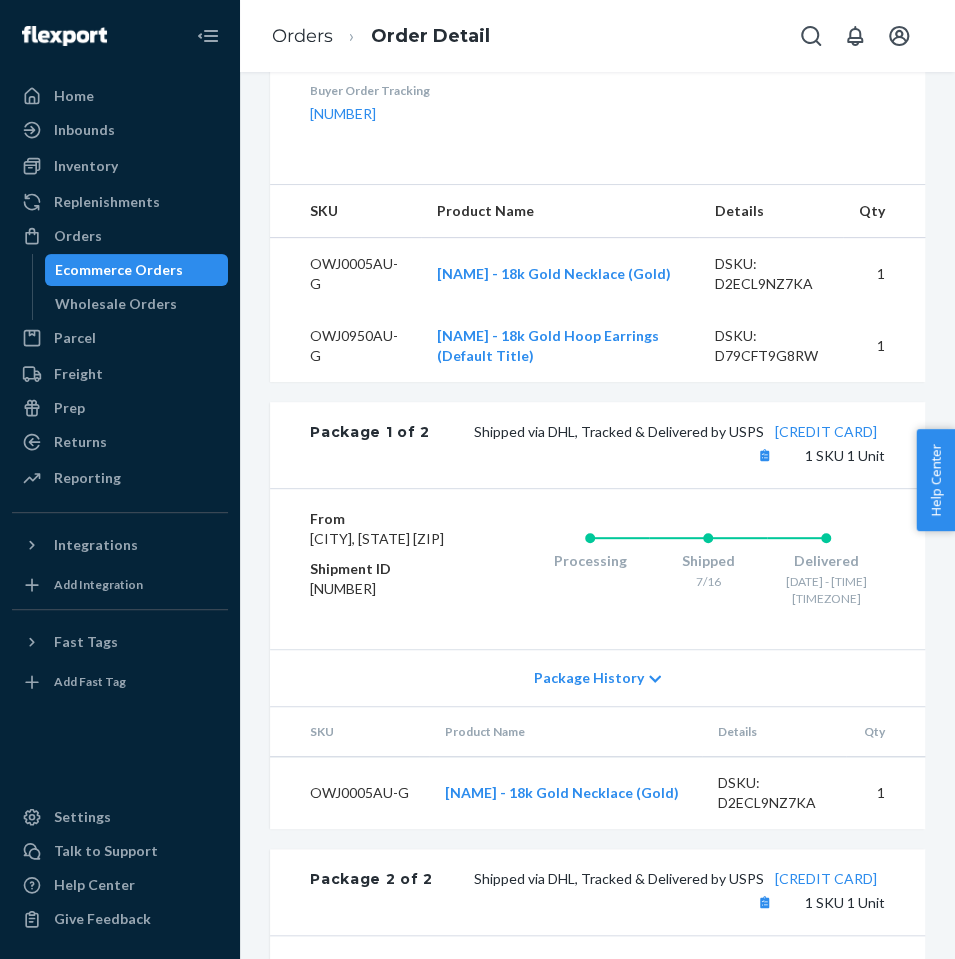click on "Orders" at bounding box center [302, 37] 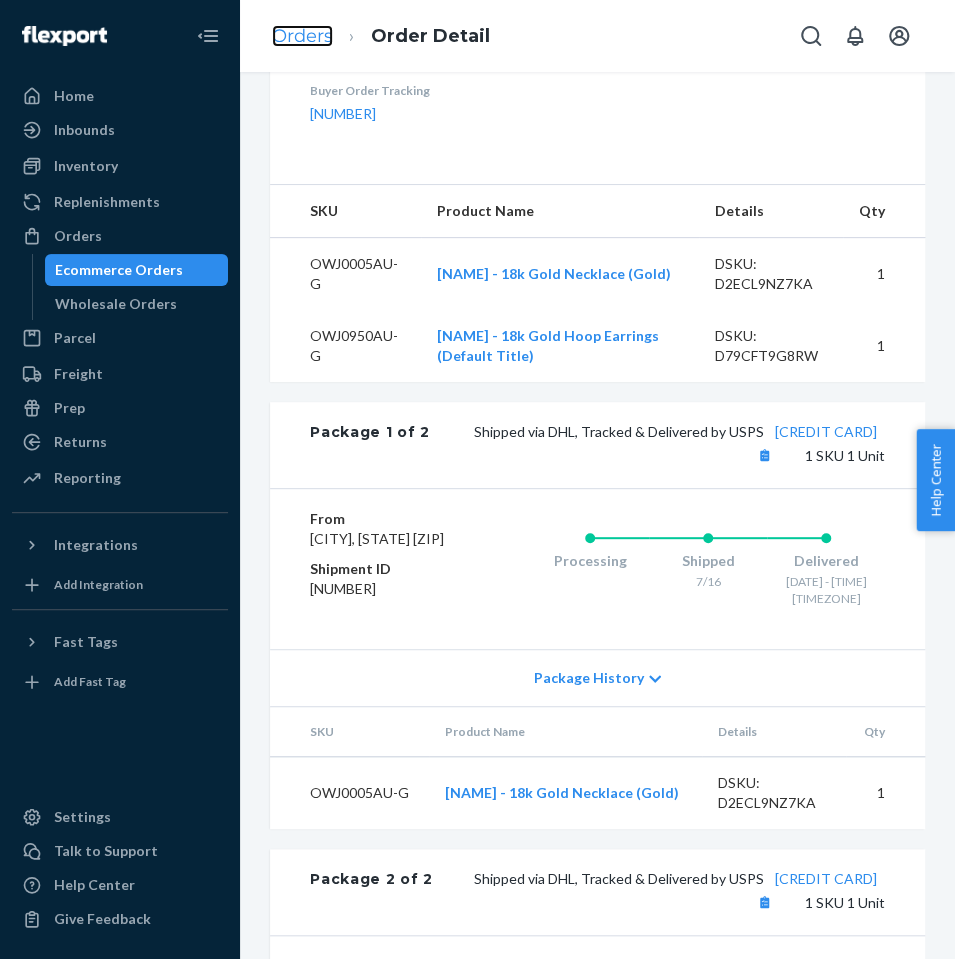 click on "Orders" at bounding box center (302, 36) 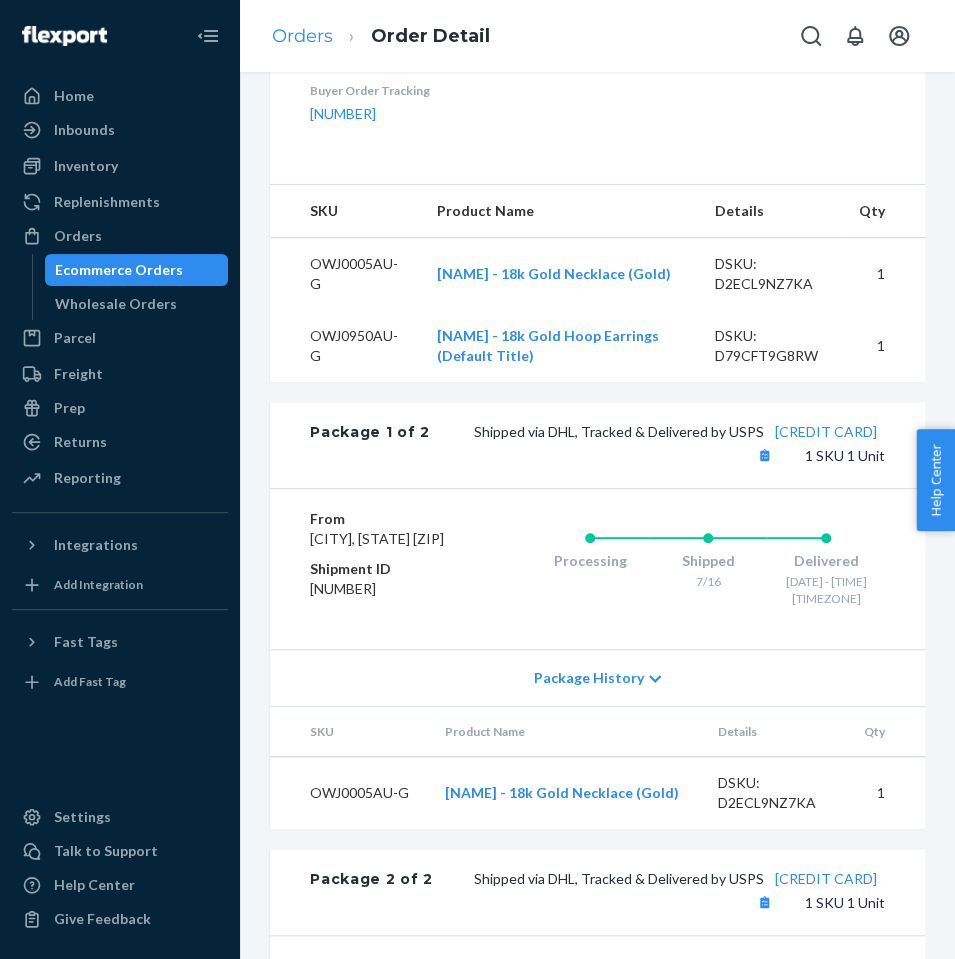 scroll, scrollTop: 0, scrollLeft: 0, axis: both 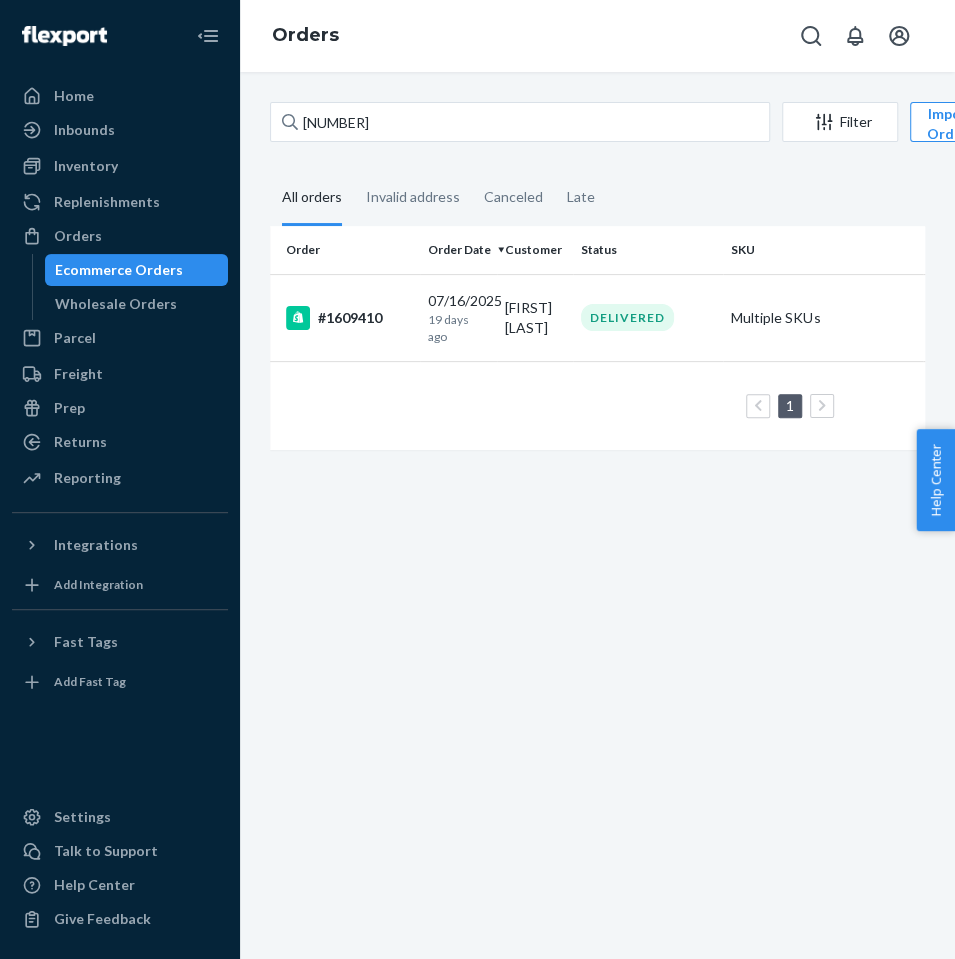 click on "1609410 Filter Import Orders Create order Ecommerce order Removal order" at bounding box center (597, 124) 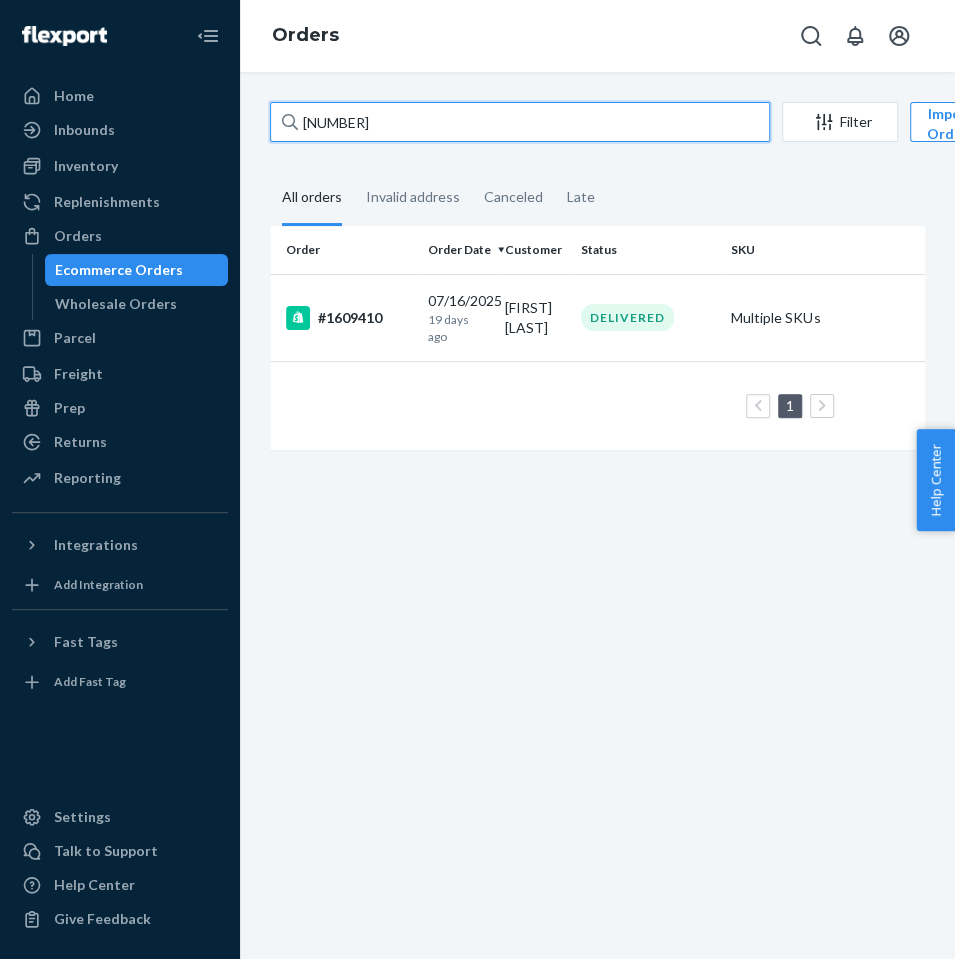click on "[NUMBER]" at bounding box center (520, 122) 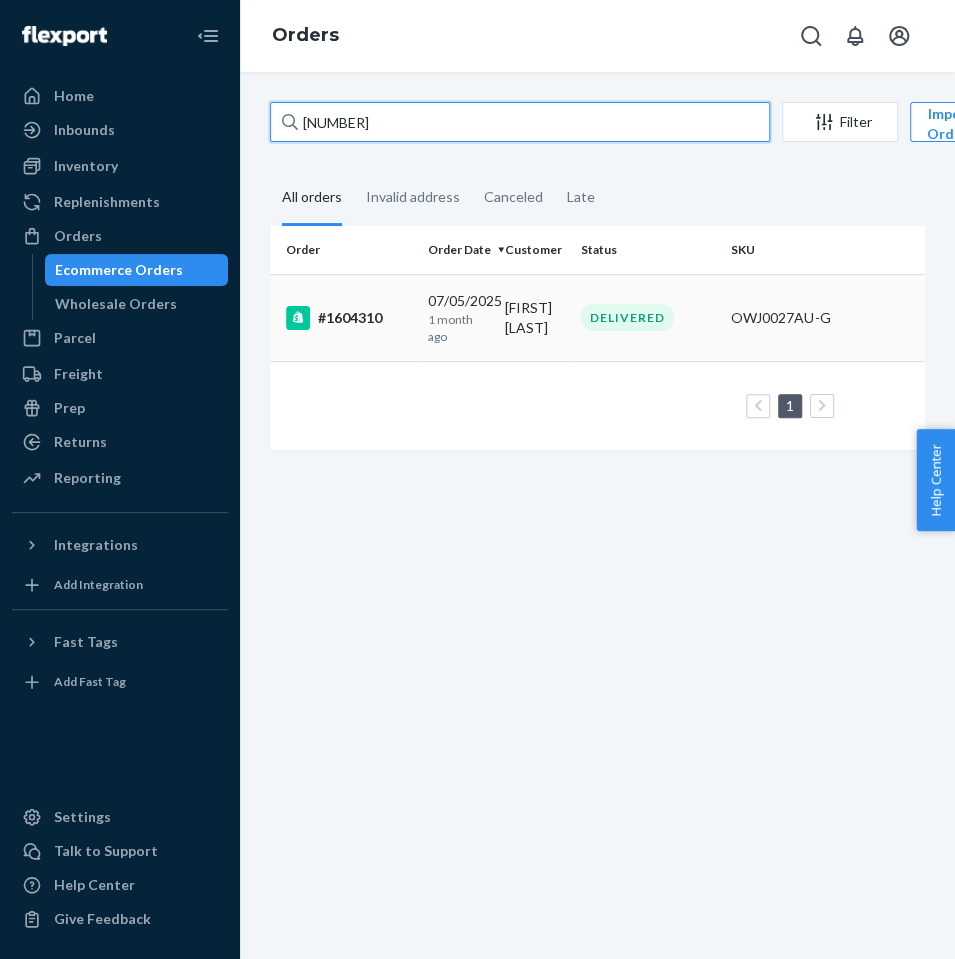 type on "[NUMBER]" 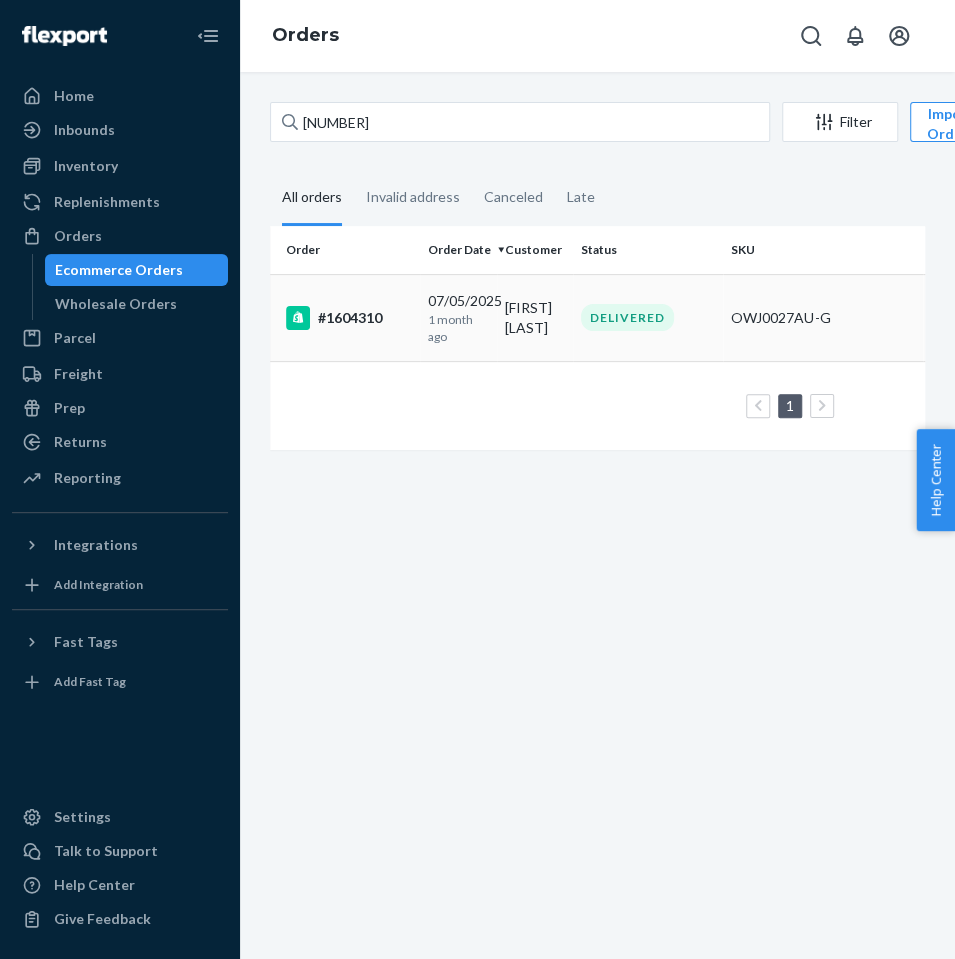 click on "#1604310" at bounding box center (349, 318) 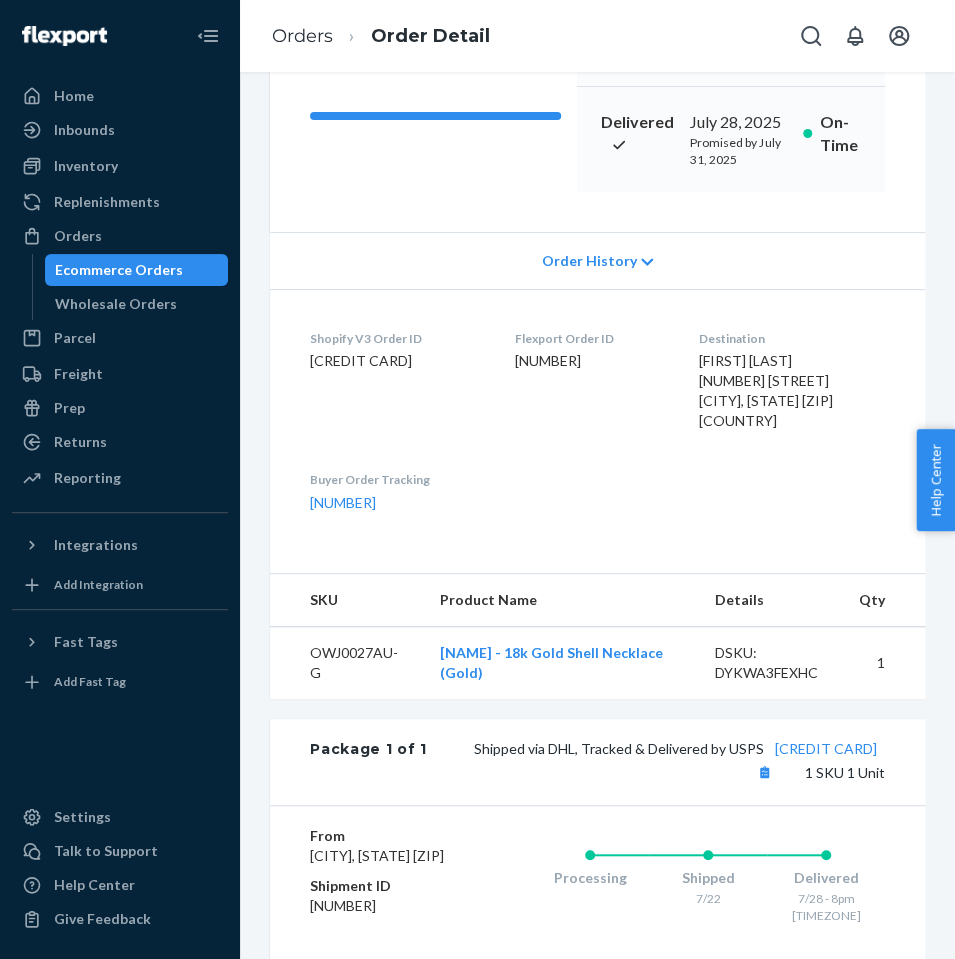 scroll, scrollTop: 0, scrollLeft: 0, axis: both 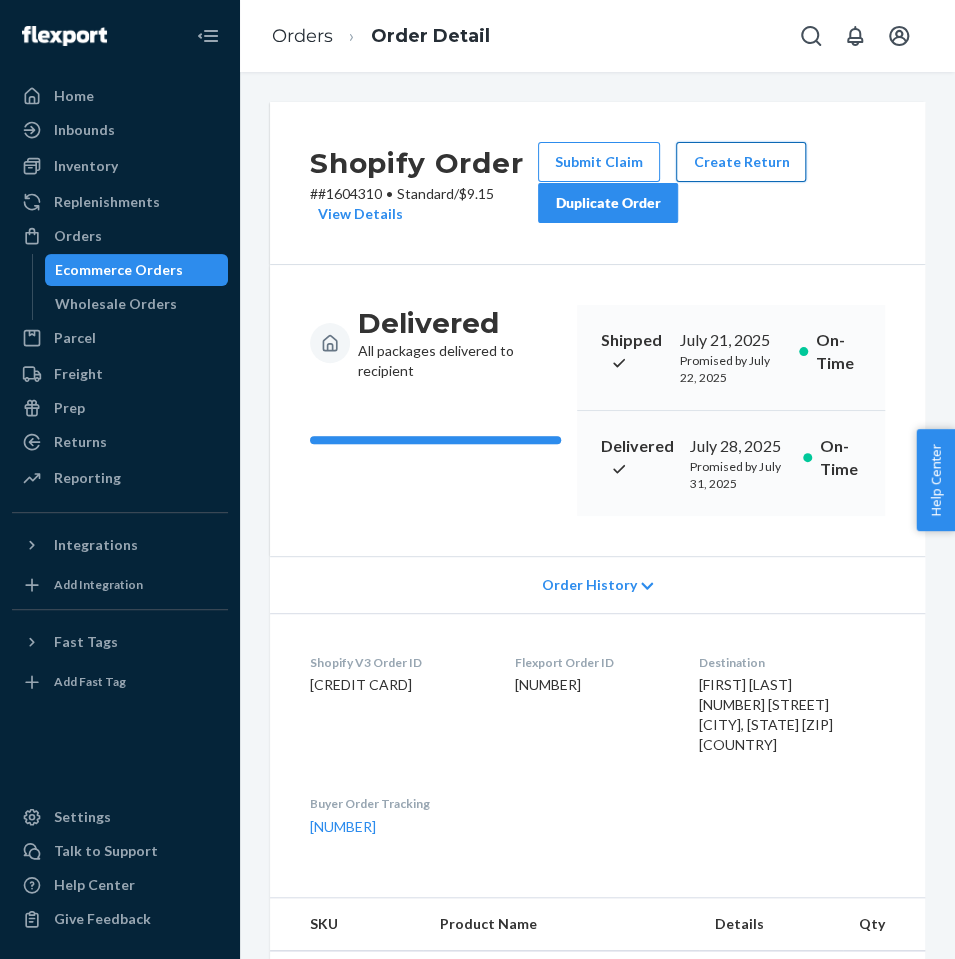 click on "Create Return" at bounding box center (741, 162) 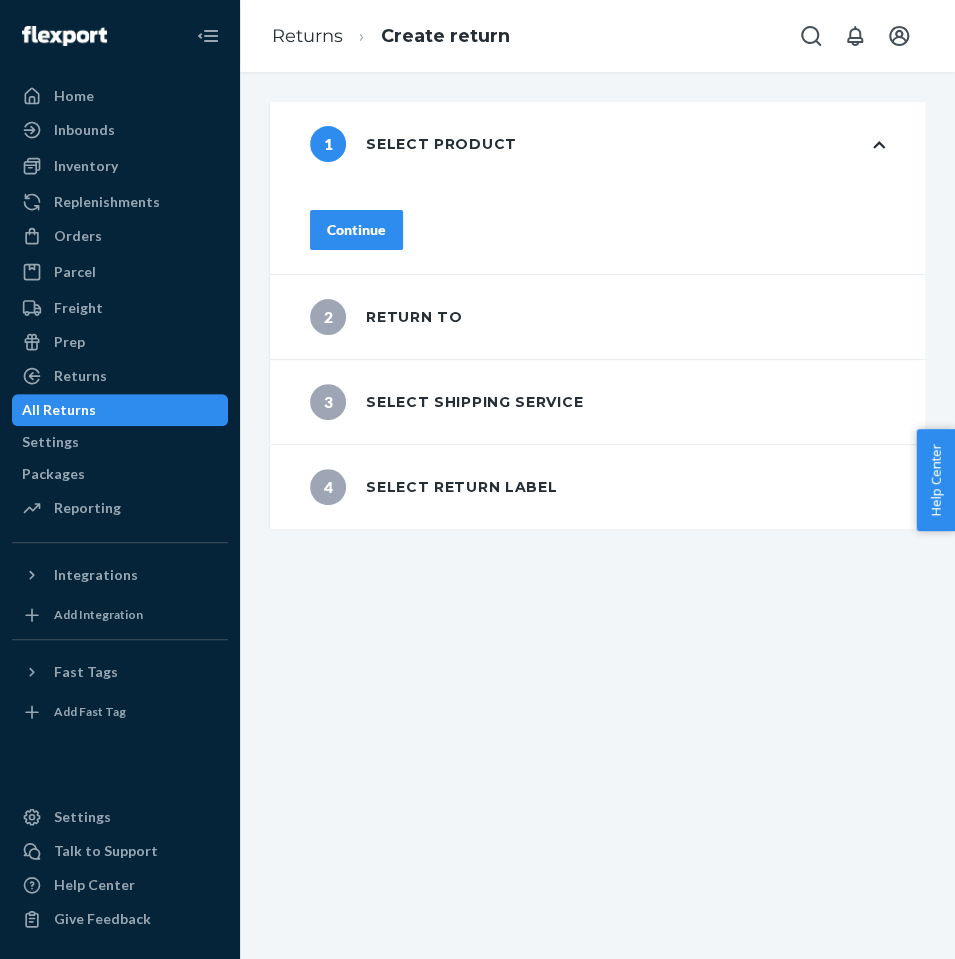 click on "Continue" at bounding box center (356, 230) 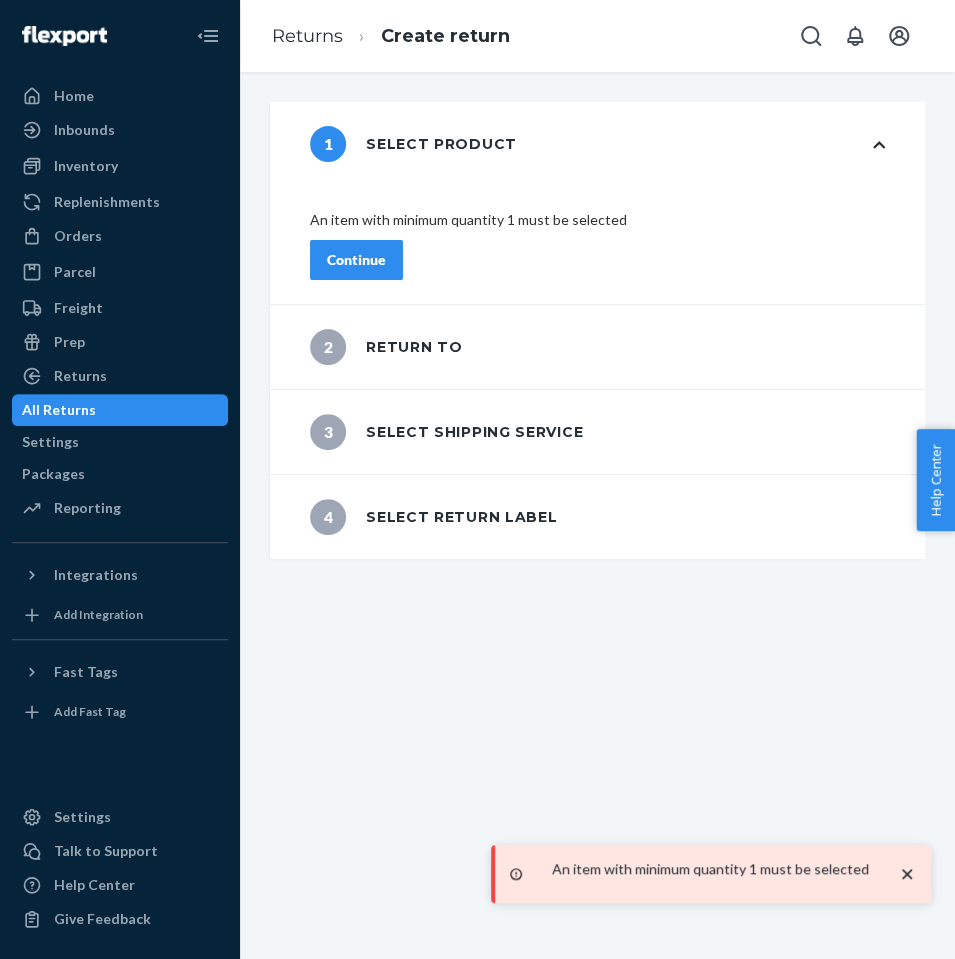 click on "1 Select product An item with minimum quantity 1 must be selected Continue" at bounding box center (597, 203) 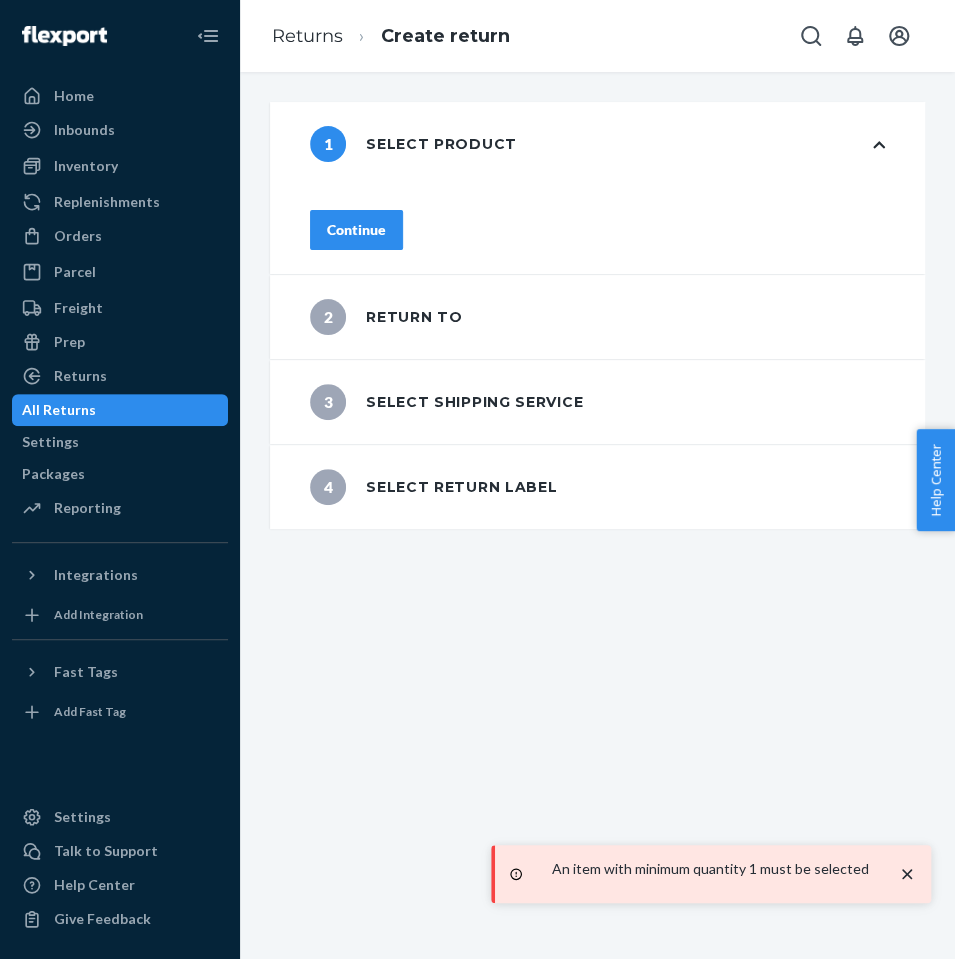 click on "1 Select product" at bounding box center (597, 144) 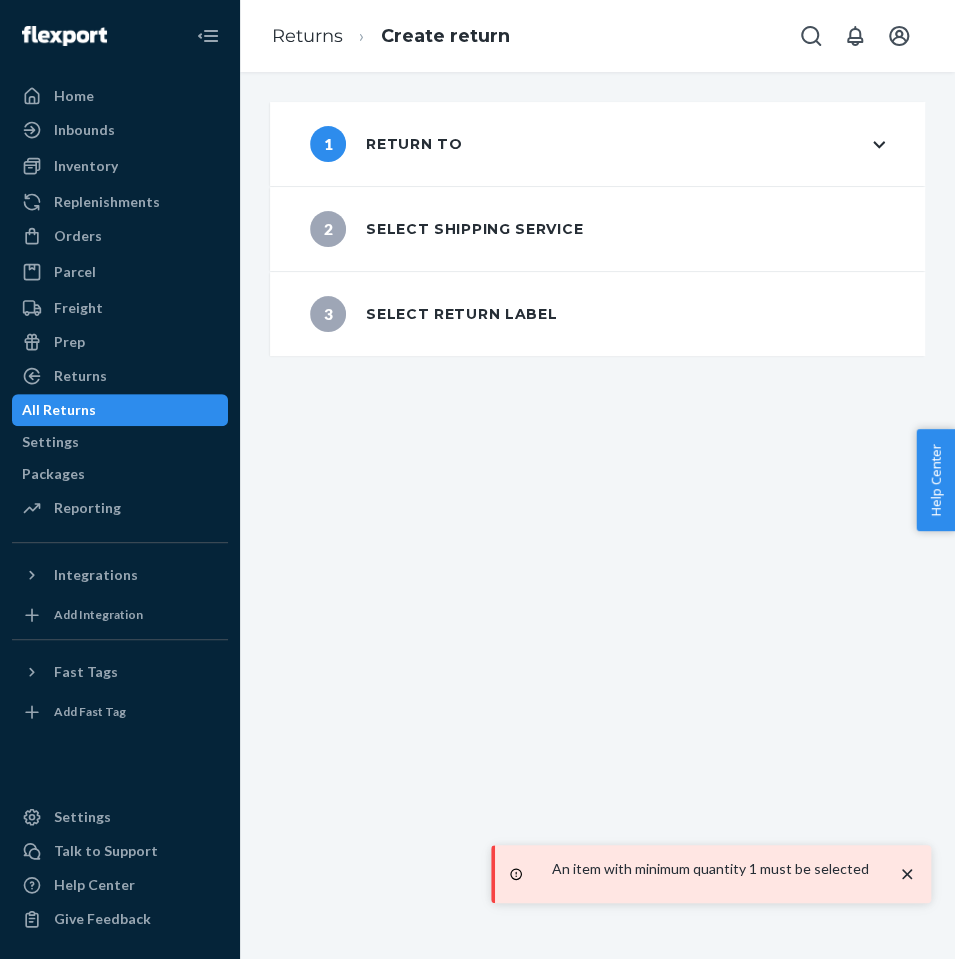 click on "1 Return to" at bounding box center [597, 144] 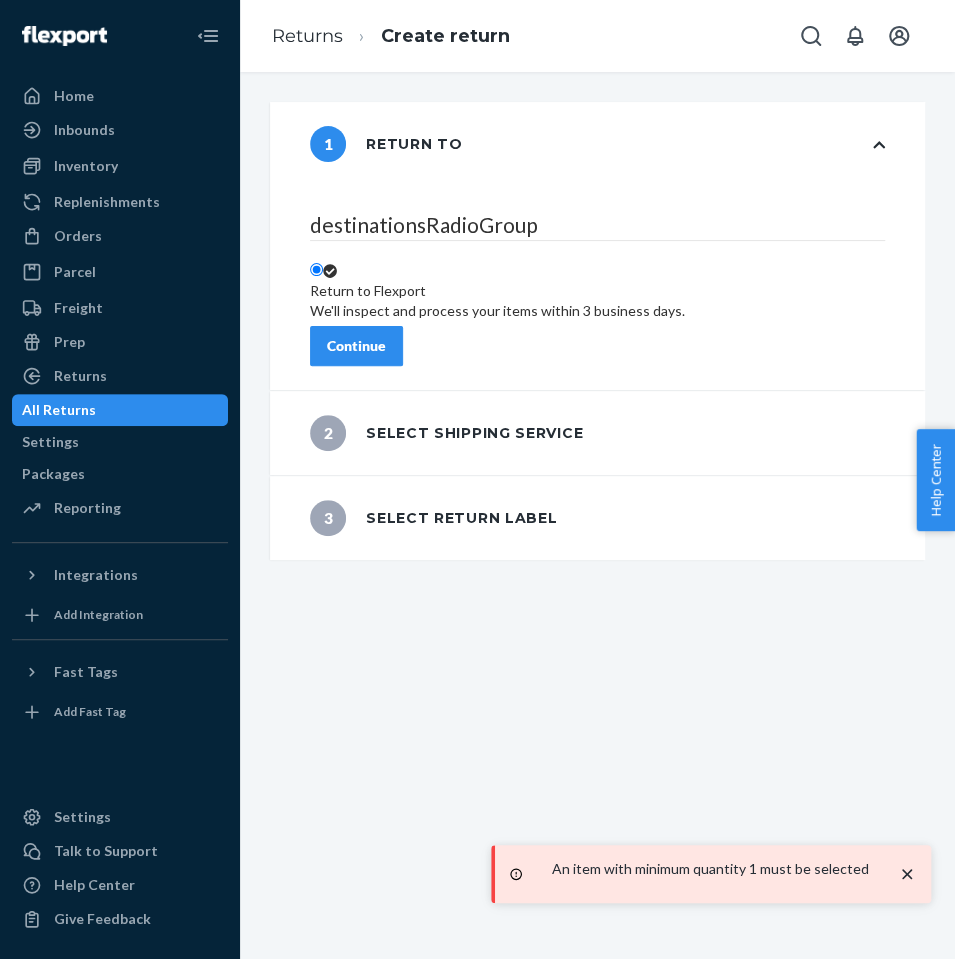 click on "Continue" at bounding box center [356, 346] 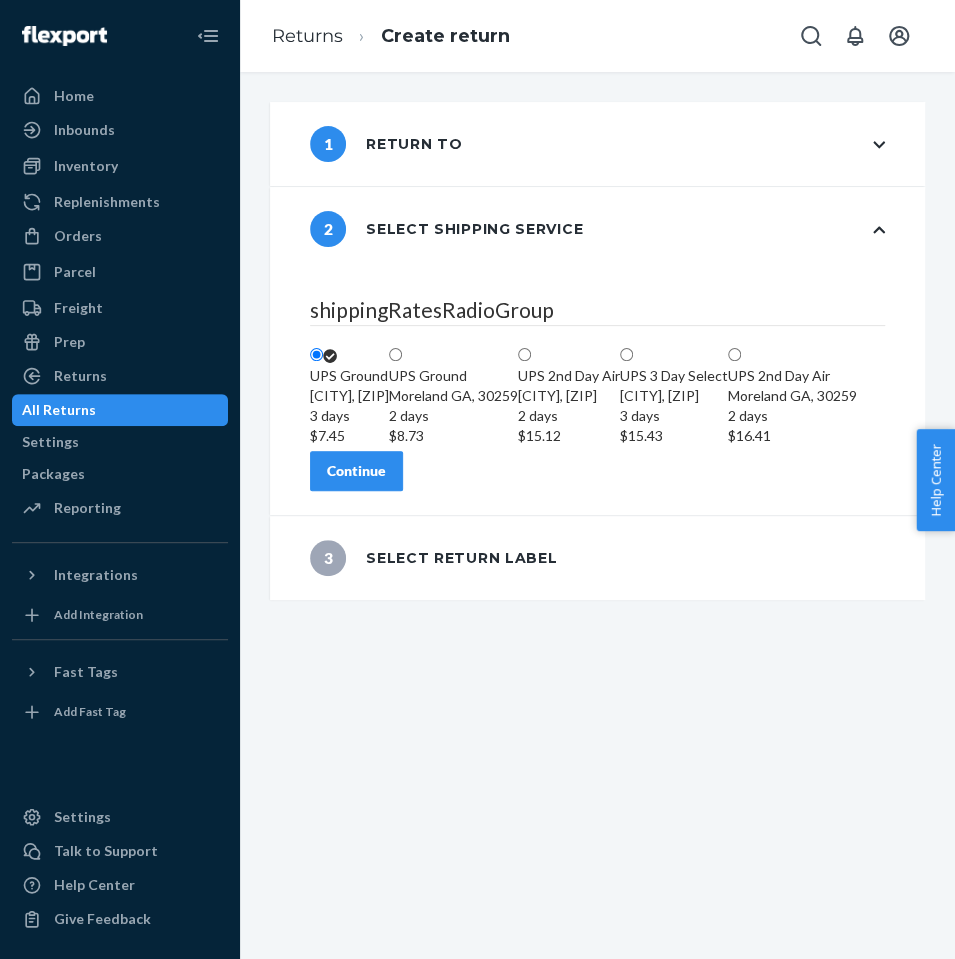 scroll, scrollTop: 198, scrollLeft: 0, axis: vertical 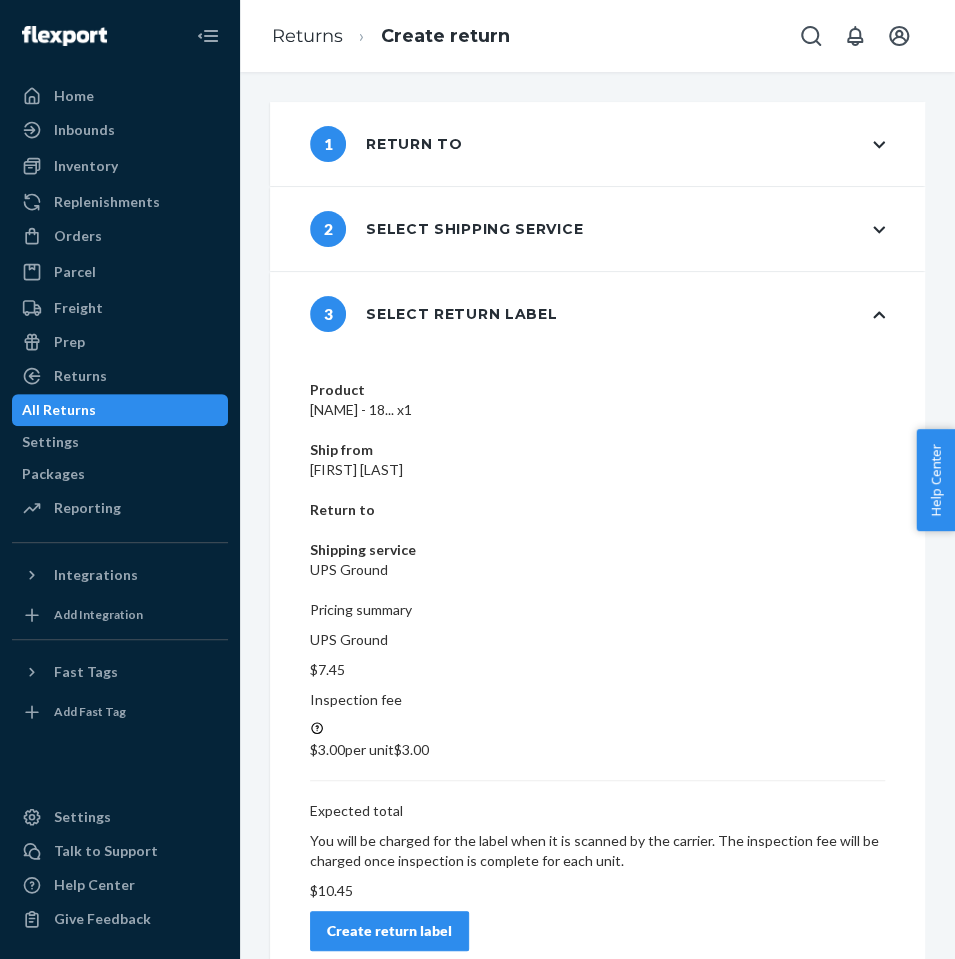 click on "Create return label" at bounding box center [389, 931] 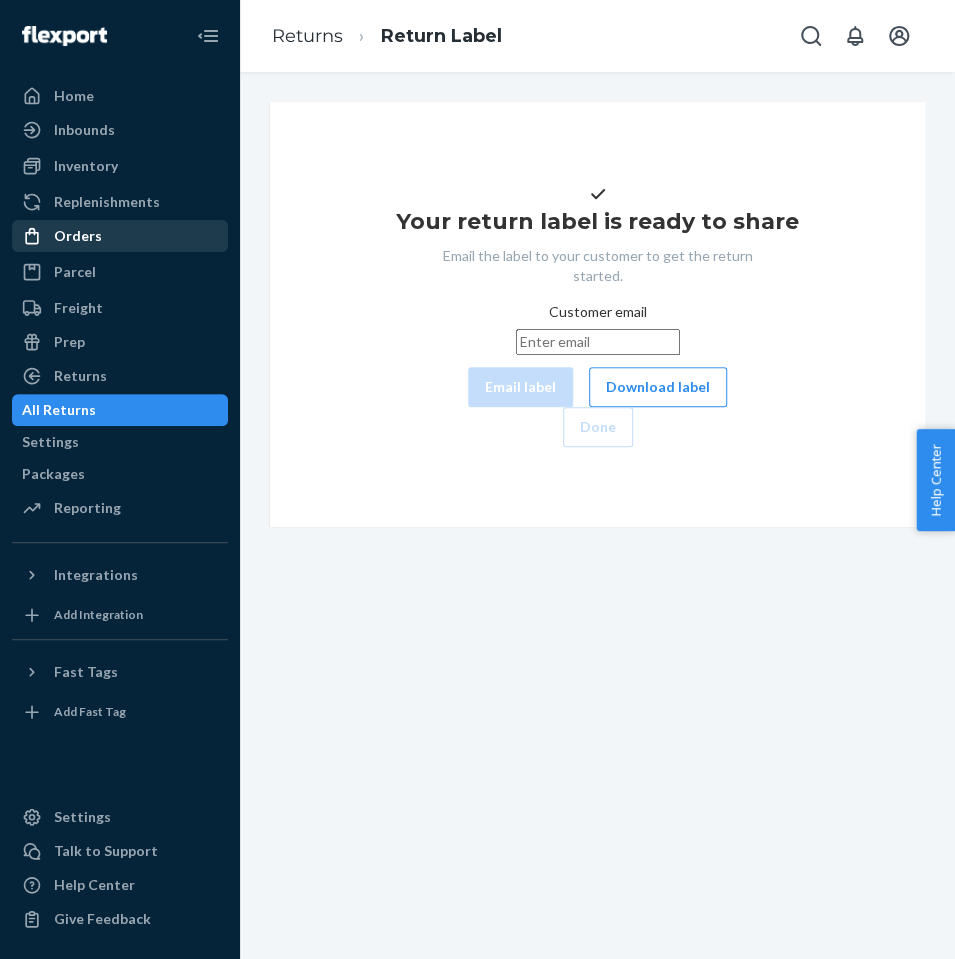 click on "Orders" at bounding box center [78, 236] 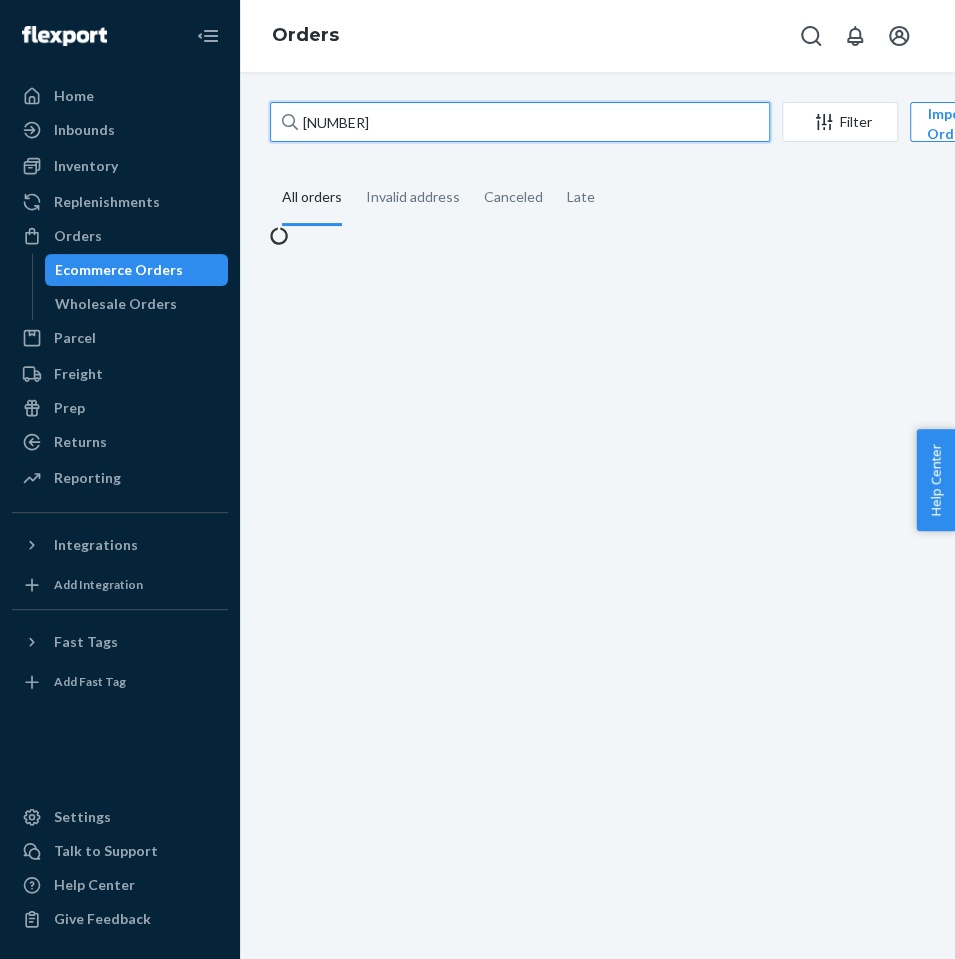 click on "[NUMBER]" at bounding box center [520, 122] 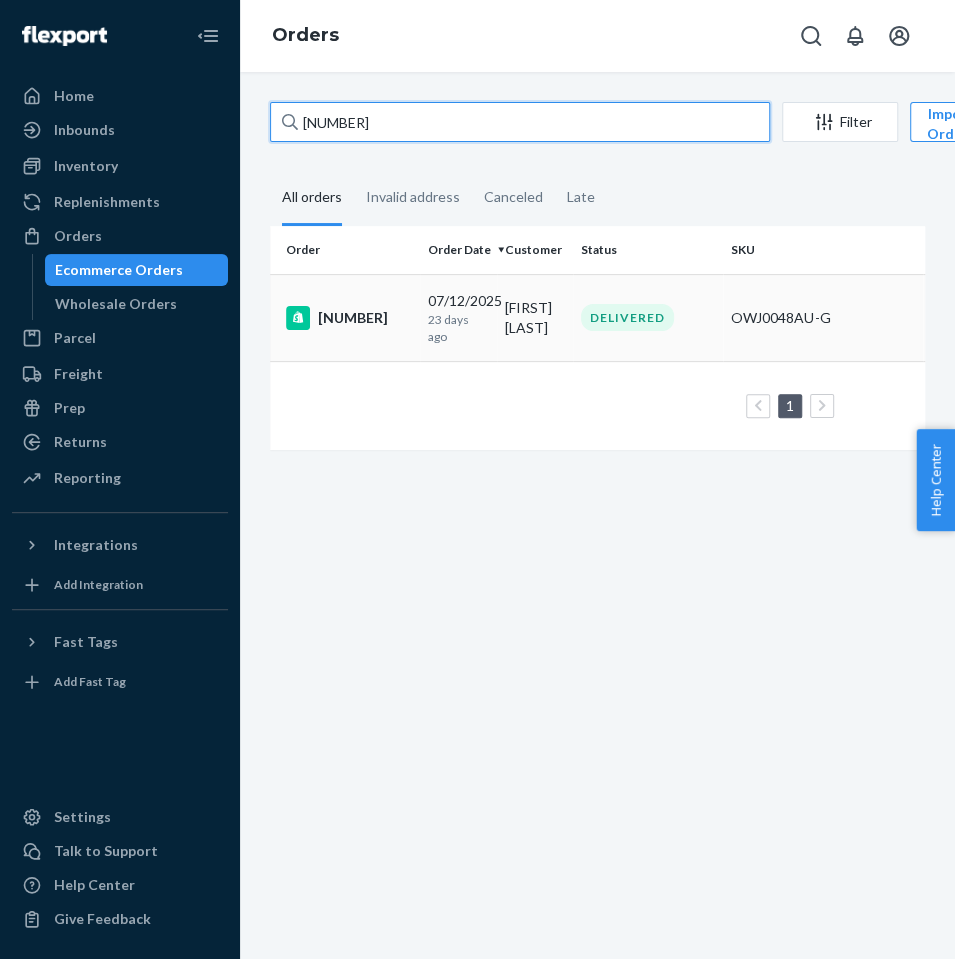 type on "[NUMBER]" 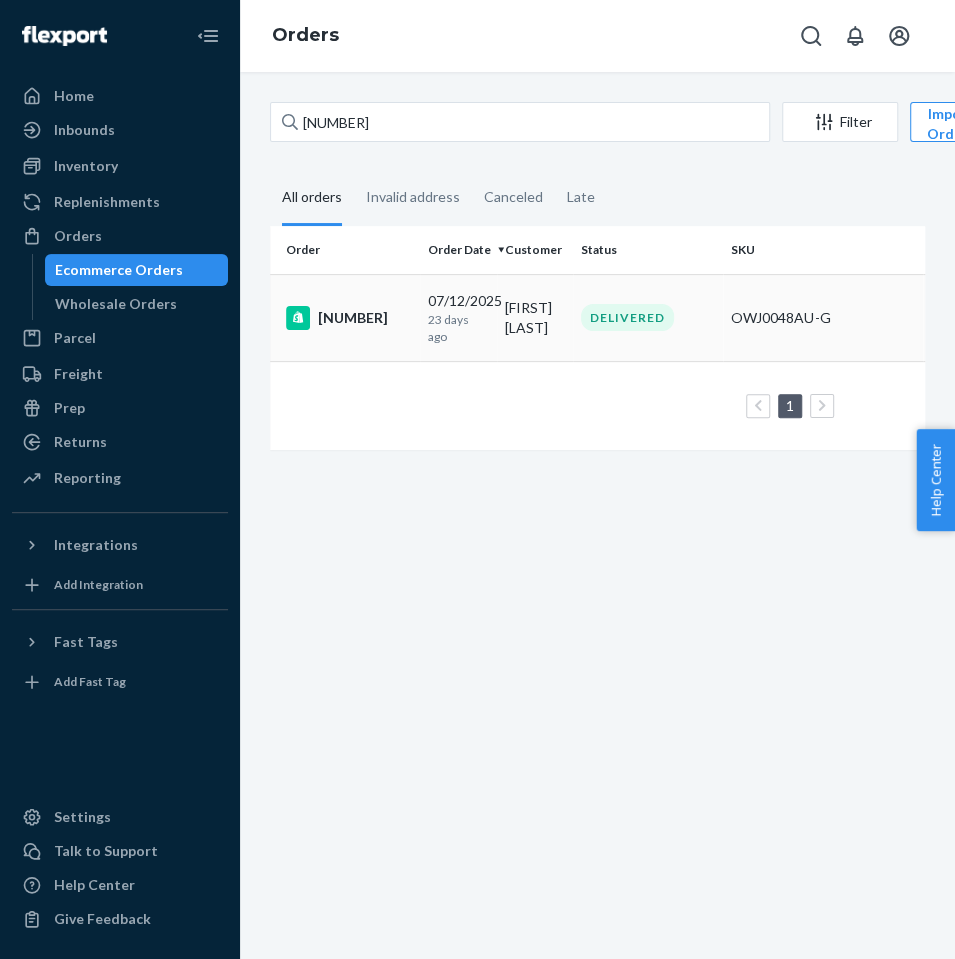 click on "[NUMBER]" at bounding box center [345, 317] 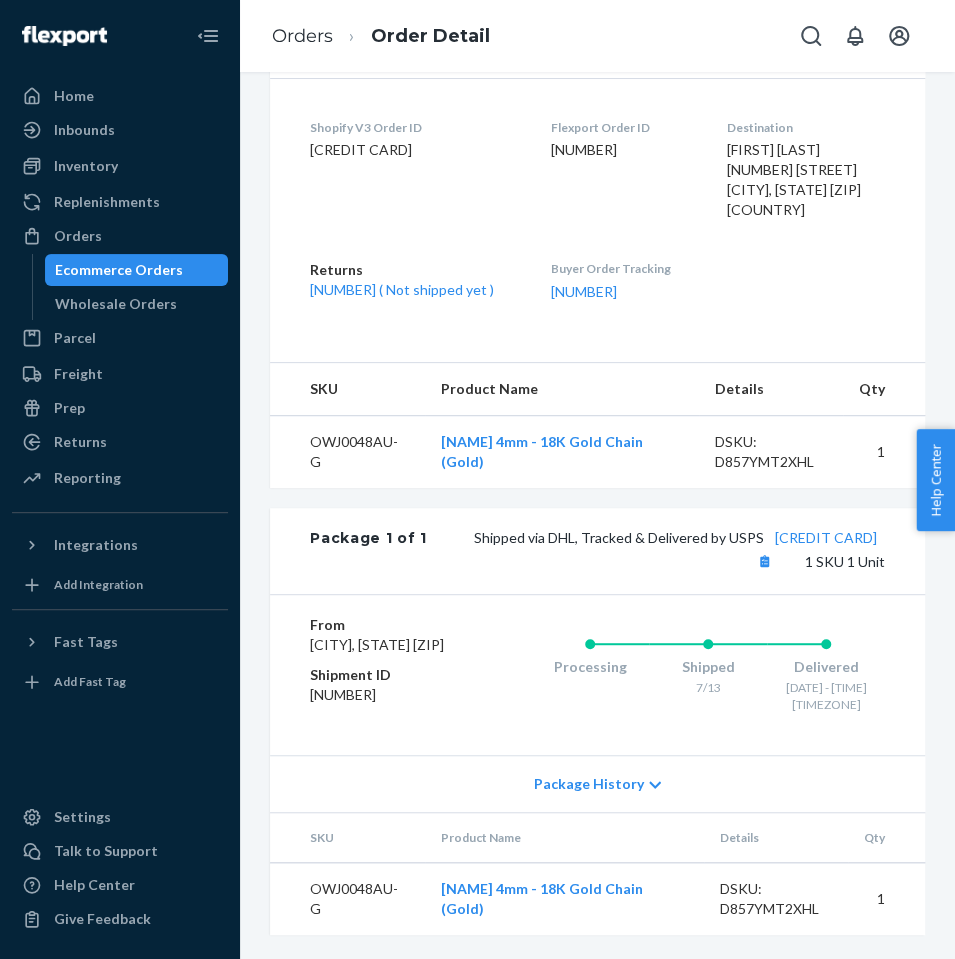 scroll, scrollTop: 0, scrollLeft: 0, axis: both 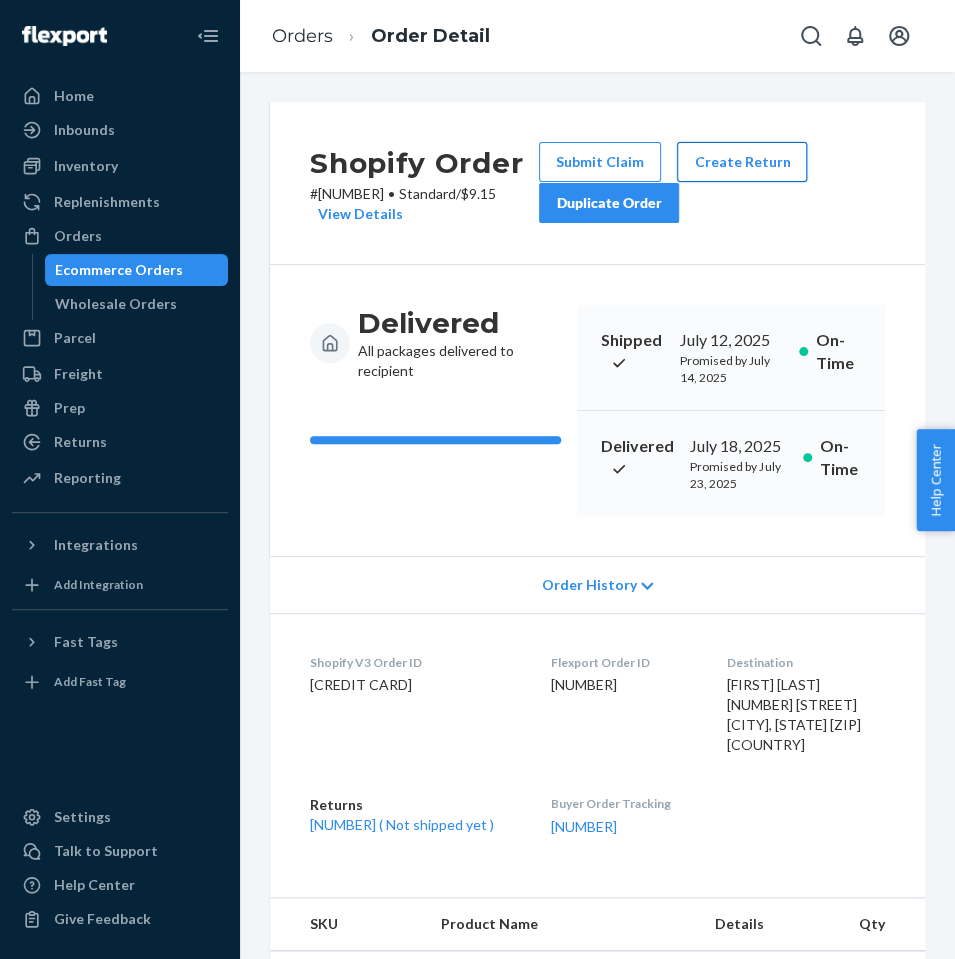click on "Create Return" at bounding box center [742, 162] 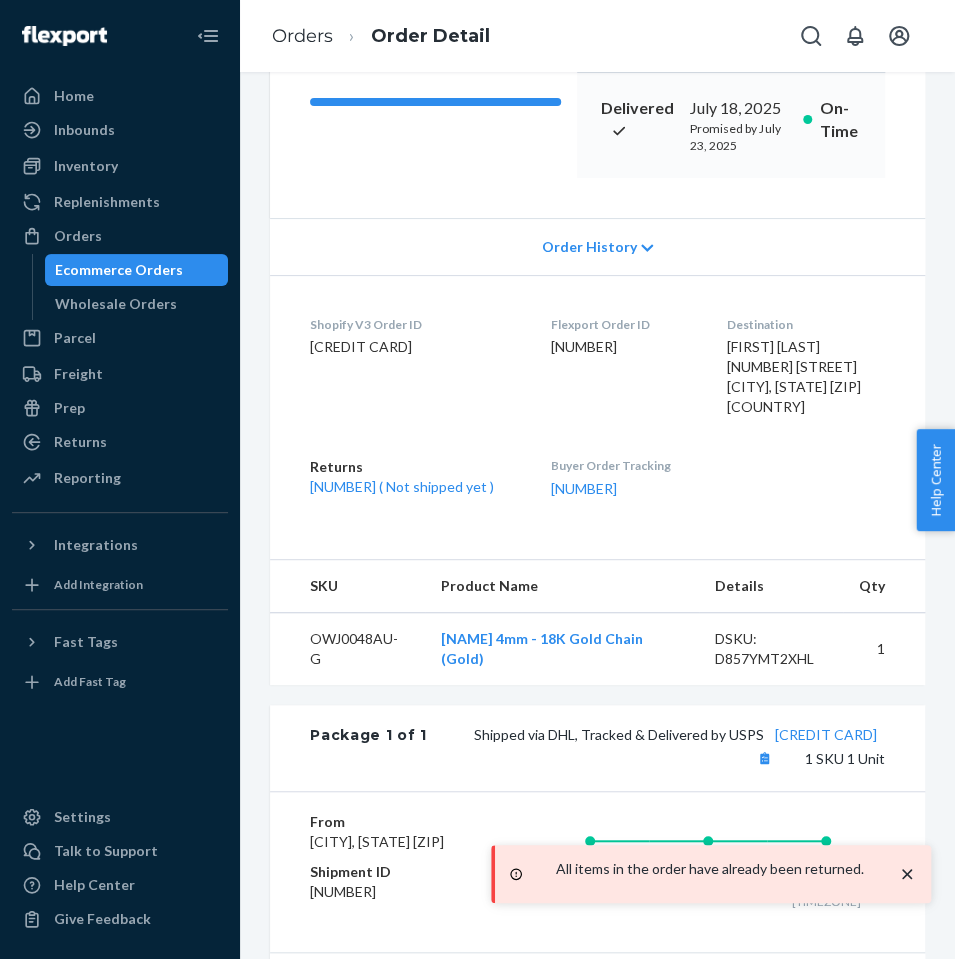 scroll, scrollTop: 0, scrollLeft: 0, axis: both 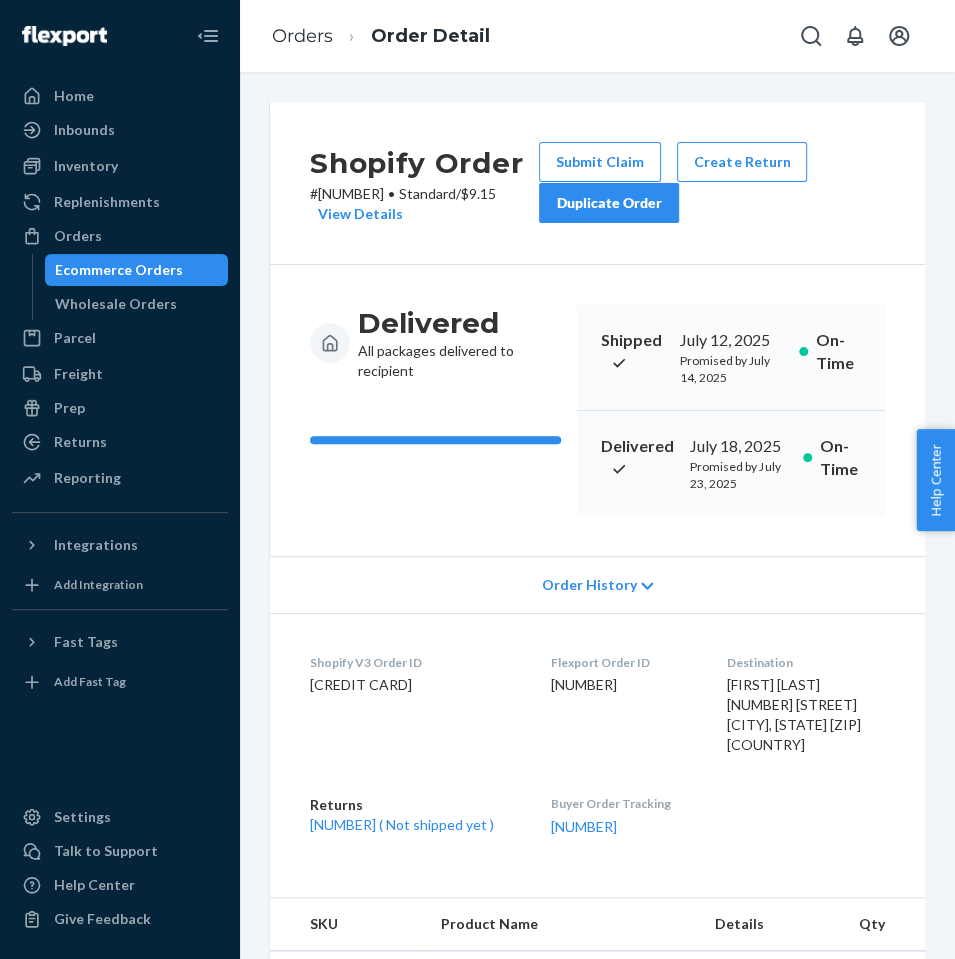 click on "# #1607610 • Standard  /  $9.15 View Details" at bounding box center (424, 204) 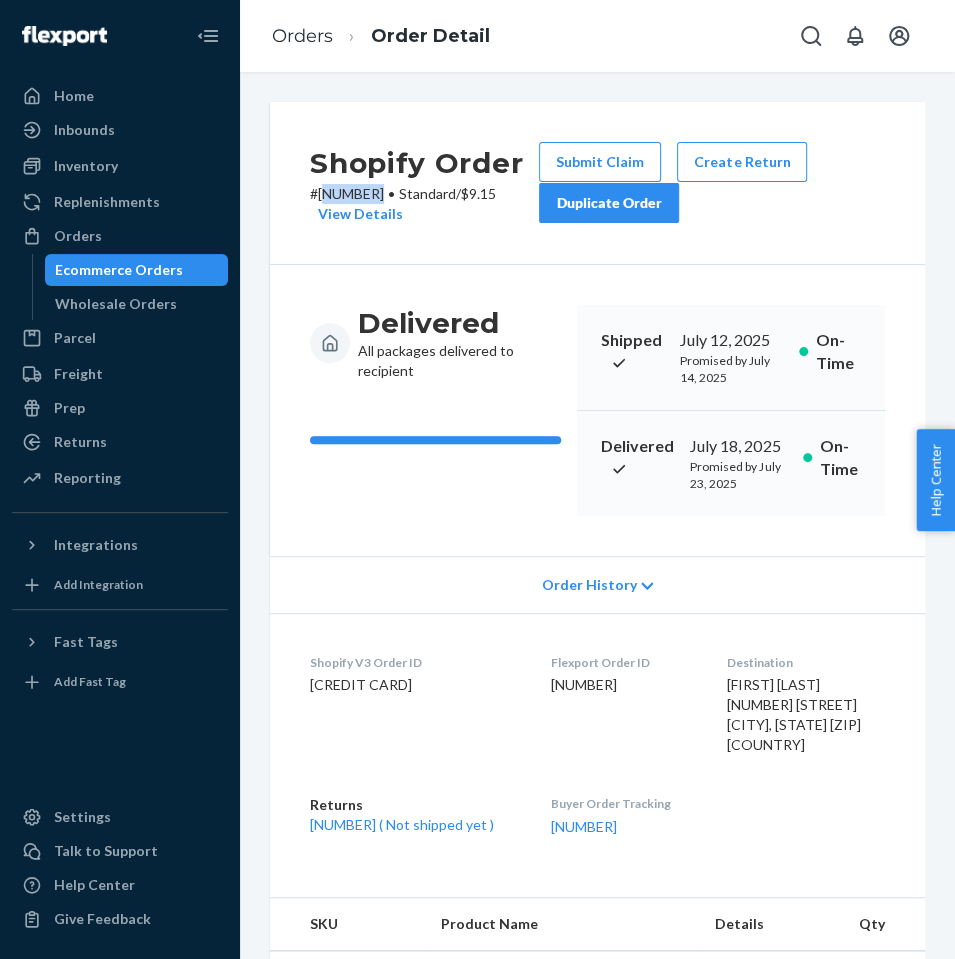 click on "# #1607610 • Standard  /  $9.15 View Details" at bounding box center [424, 204] 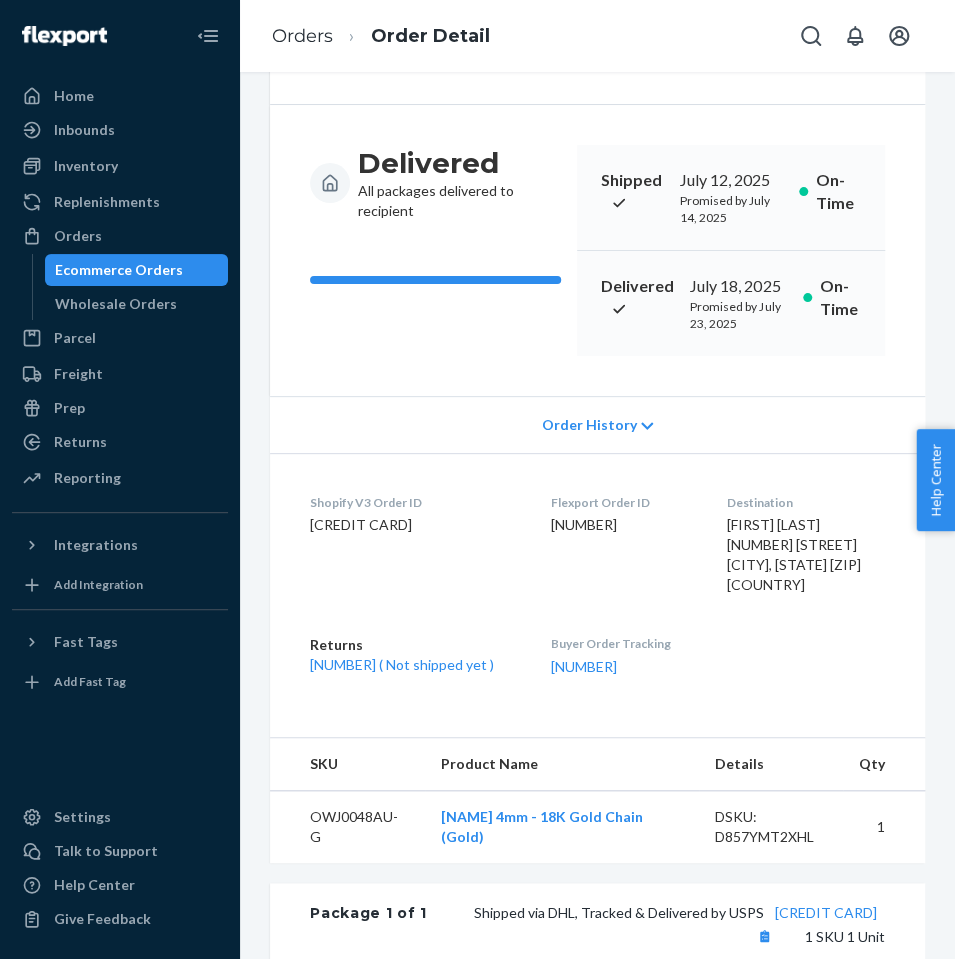 scroll, scrollTop: 0, scrollLeft: 0, axis: both 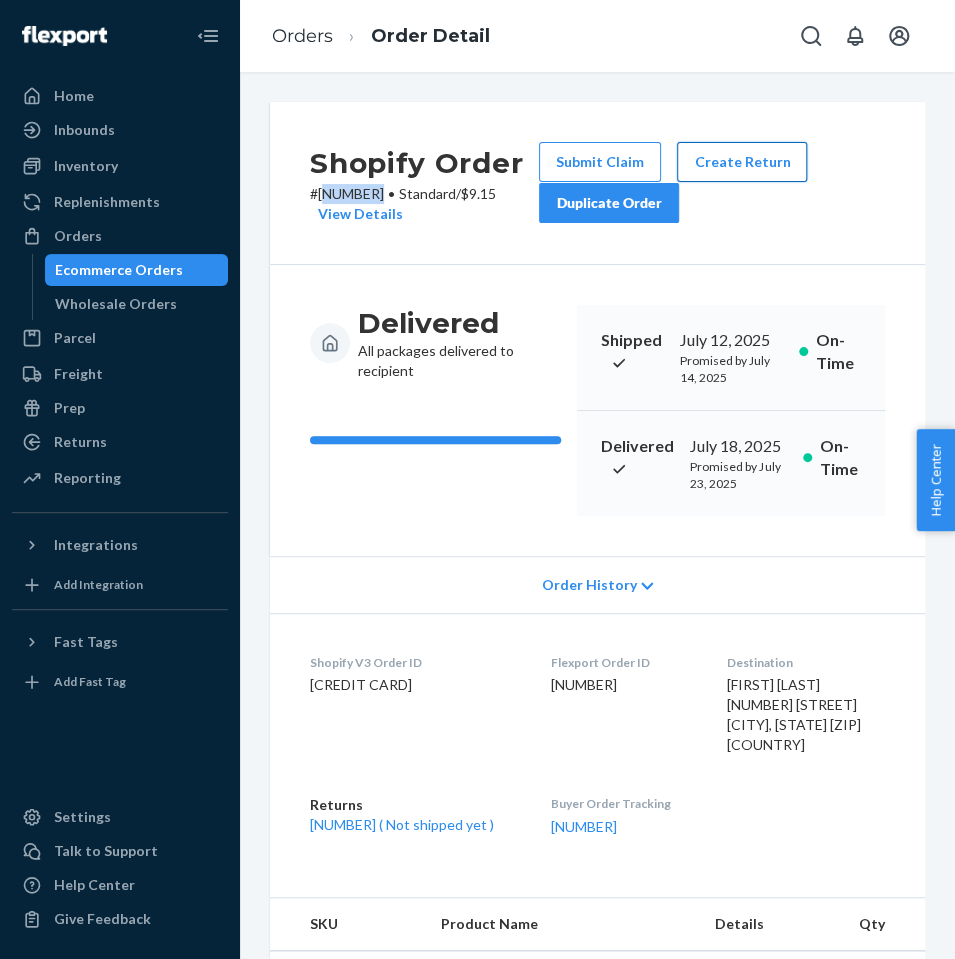 click on "Create Return" at bounding box center (742, 162) 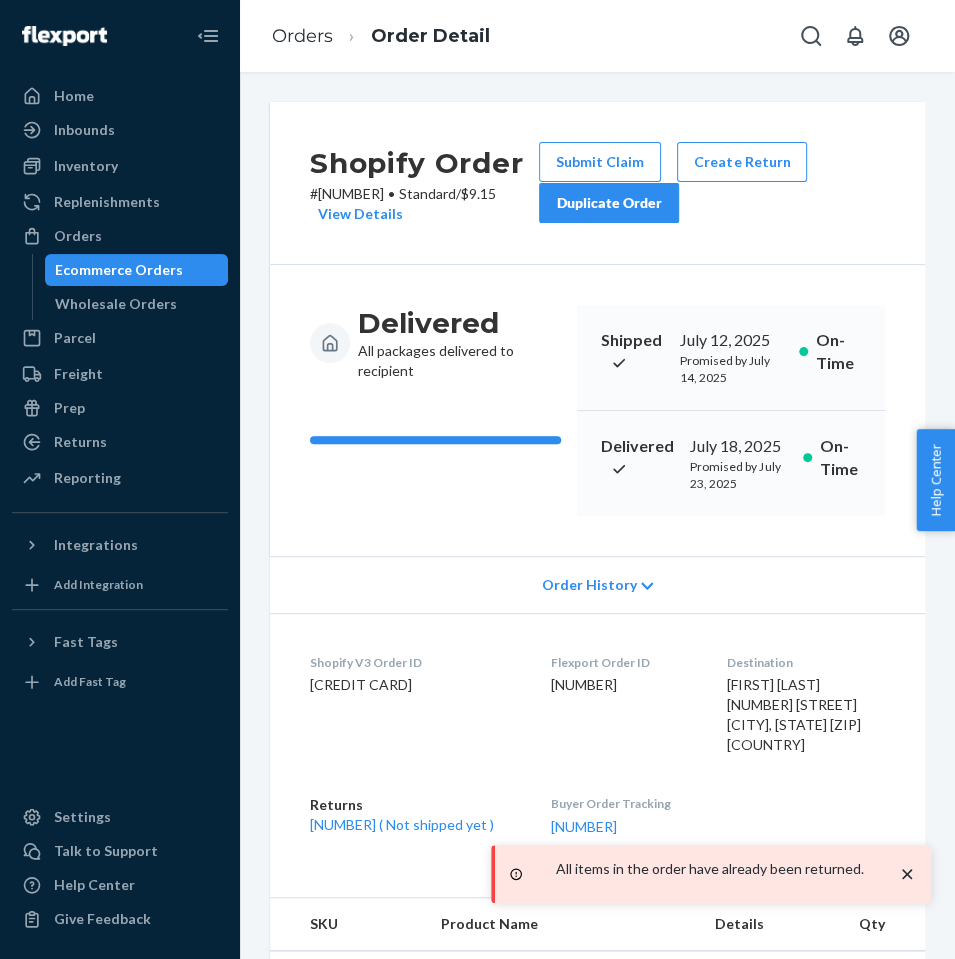 click on "# #1607610 • Standard  /  $9.15 View Details" at bounding box center [424, 204] 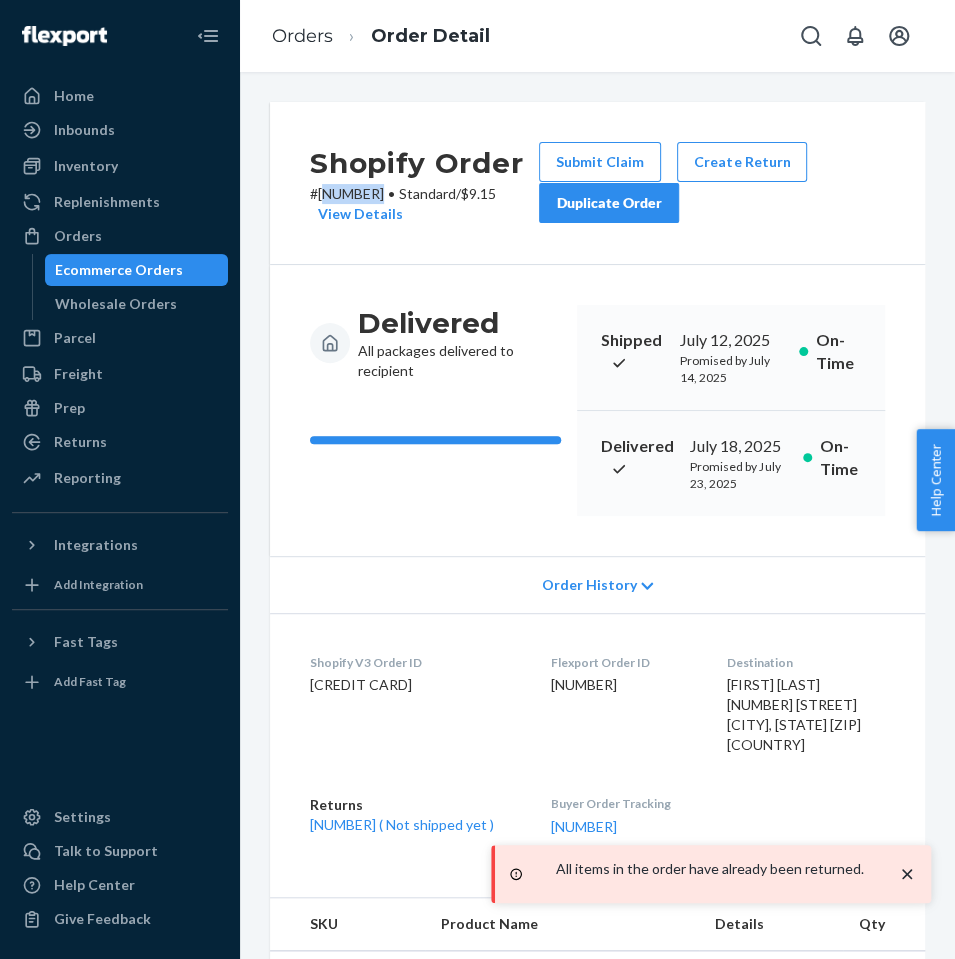 click on "# #1607610 • Standard  /  $9.15 View Details" at bounding box center [424, 204] 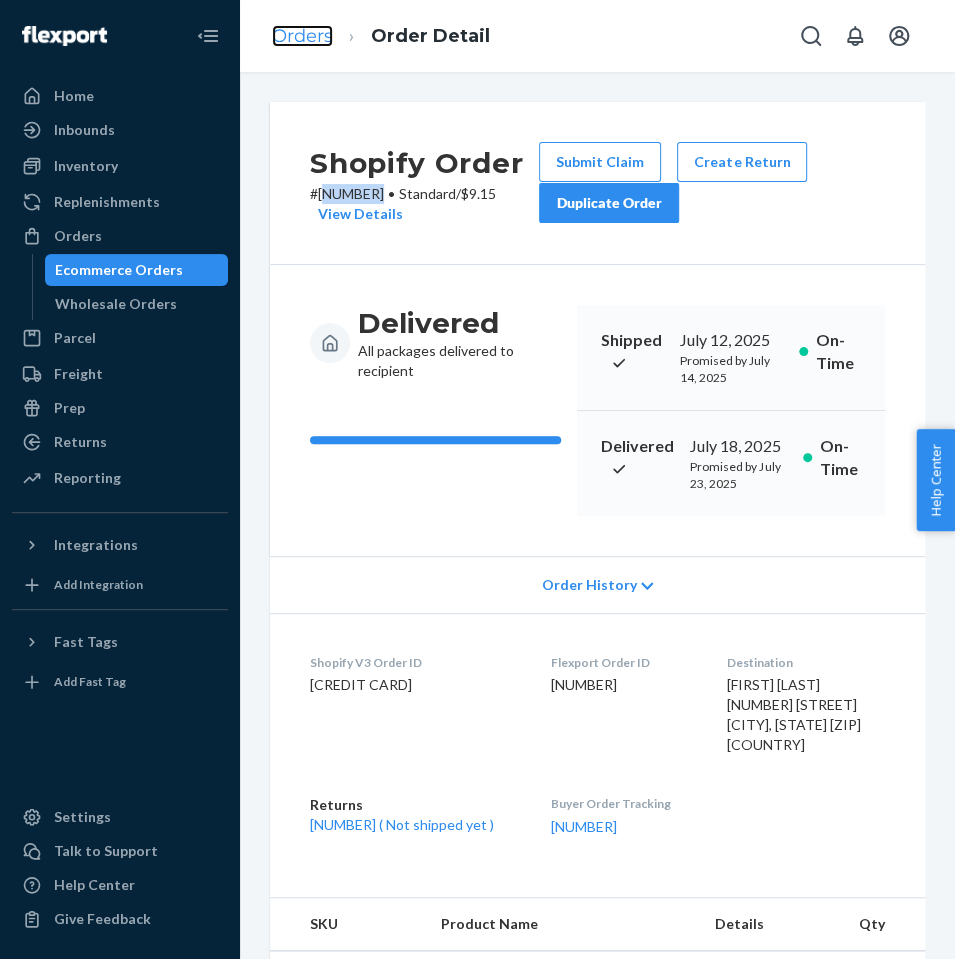 click on "Orders" at bounding box center [302, 36] 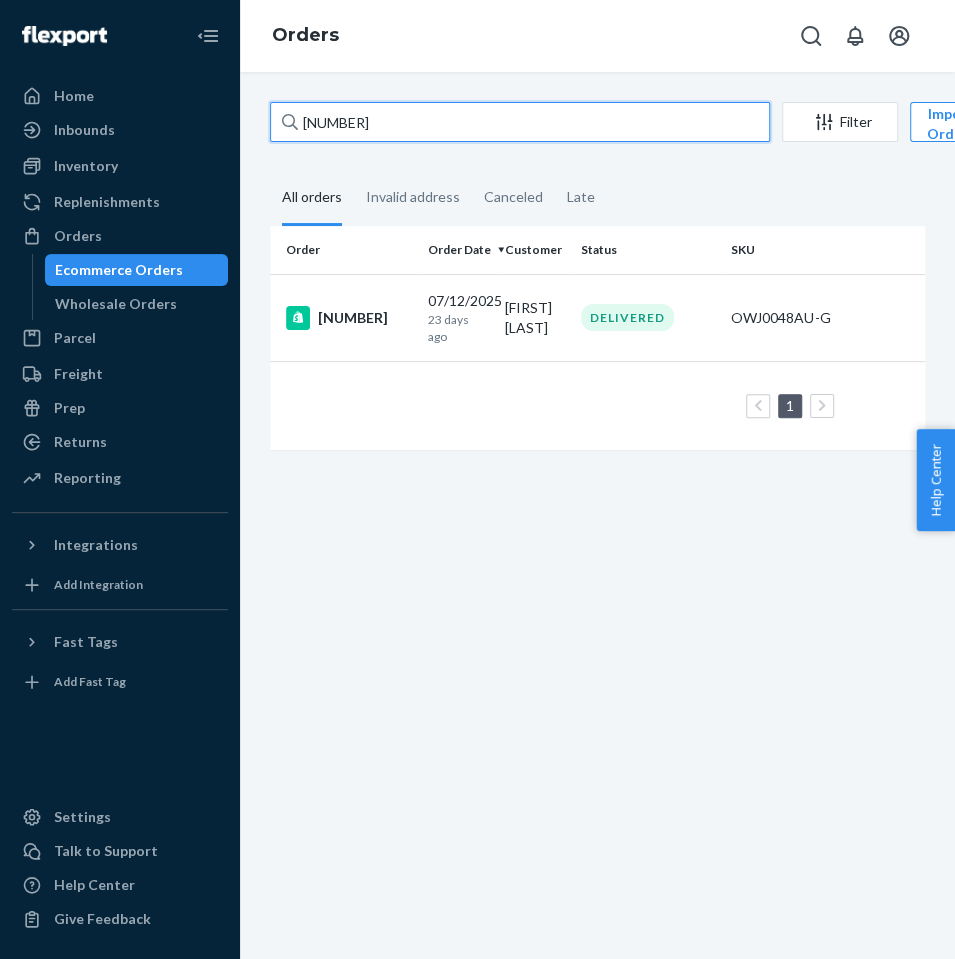 click on "[NUMBER]" at bounding box center [520, 122] 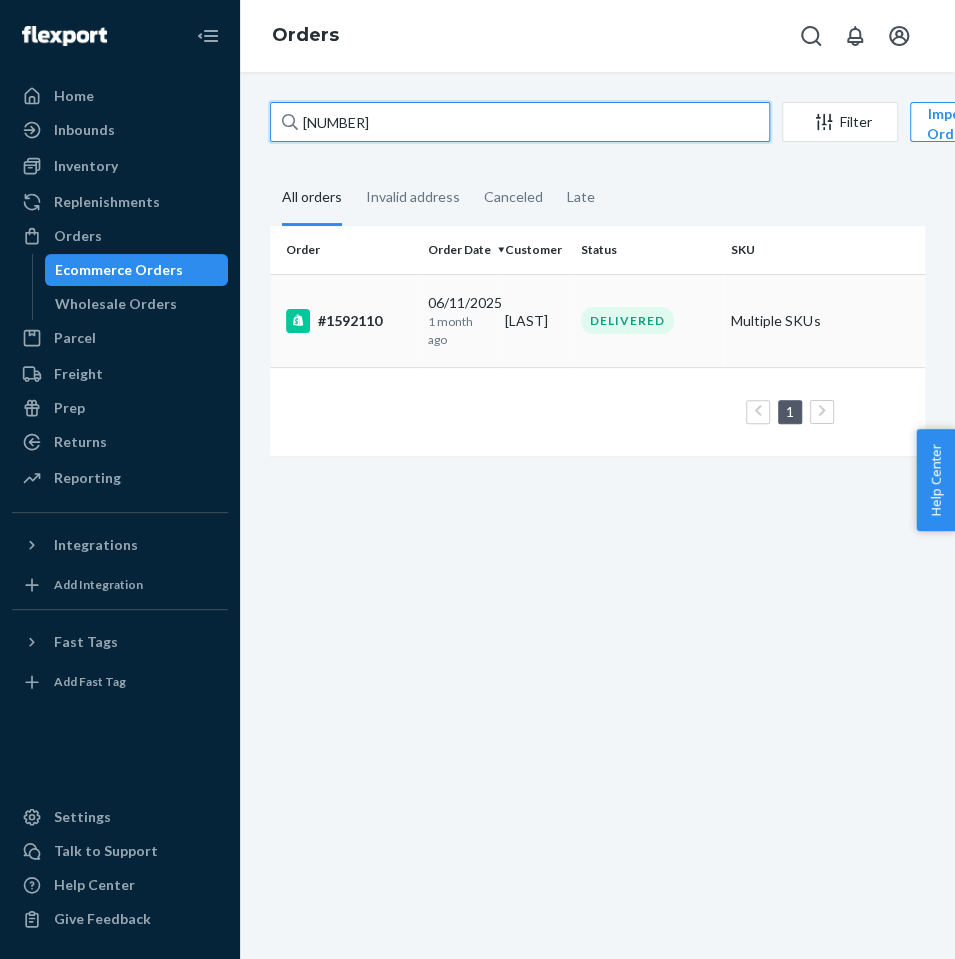 type on "[NUMBER]" 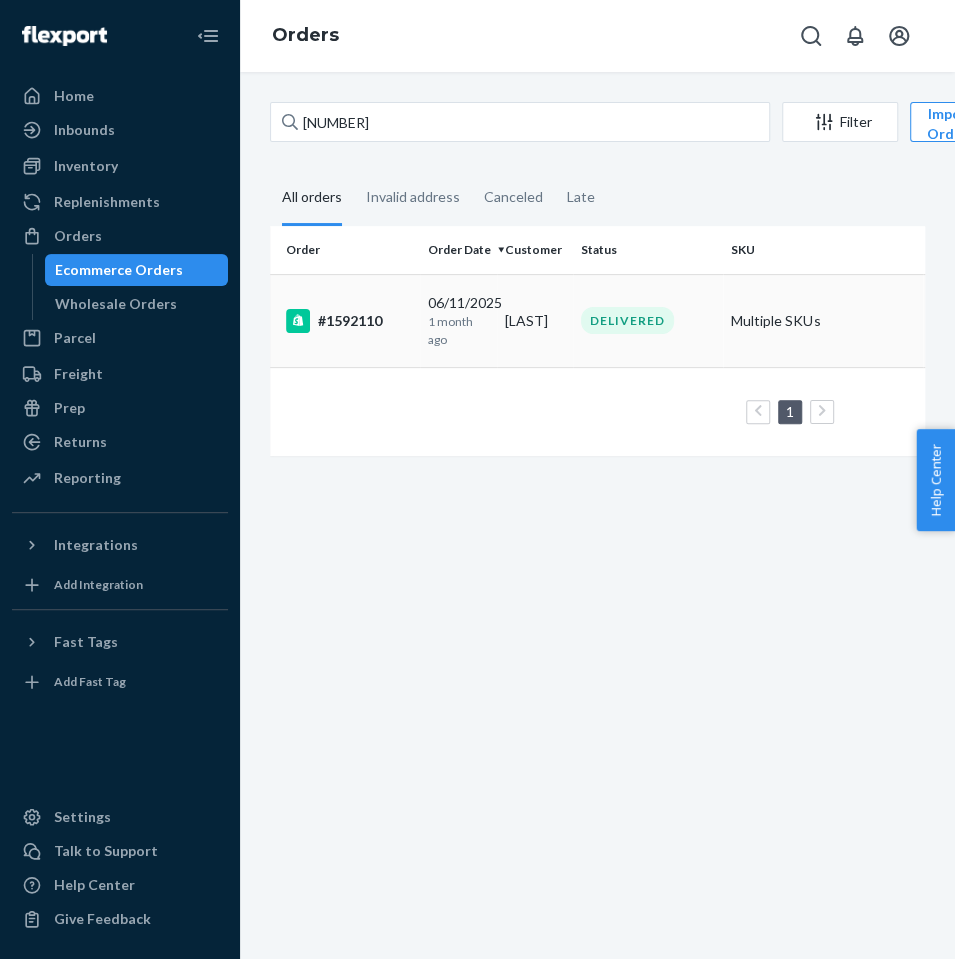 click on "#1592110" at bounding box center (349, 321) 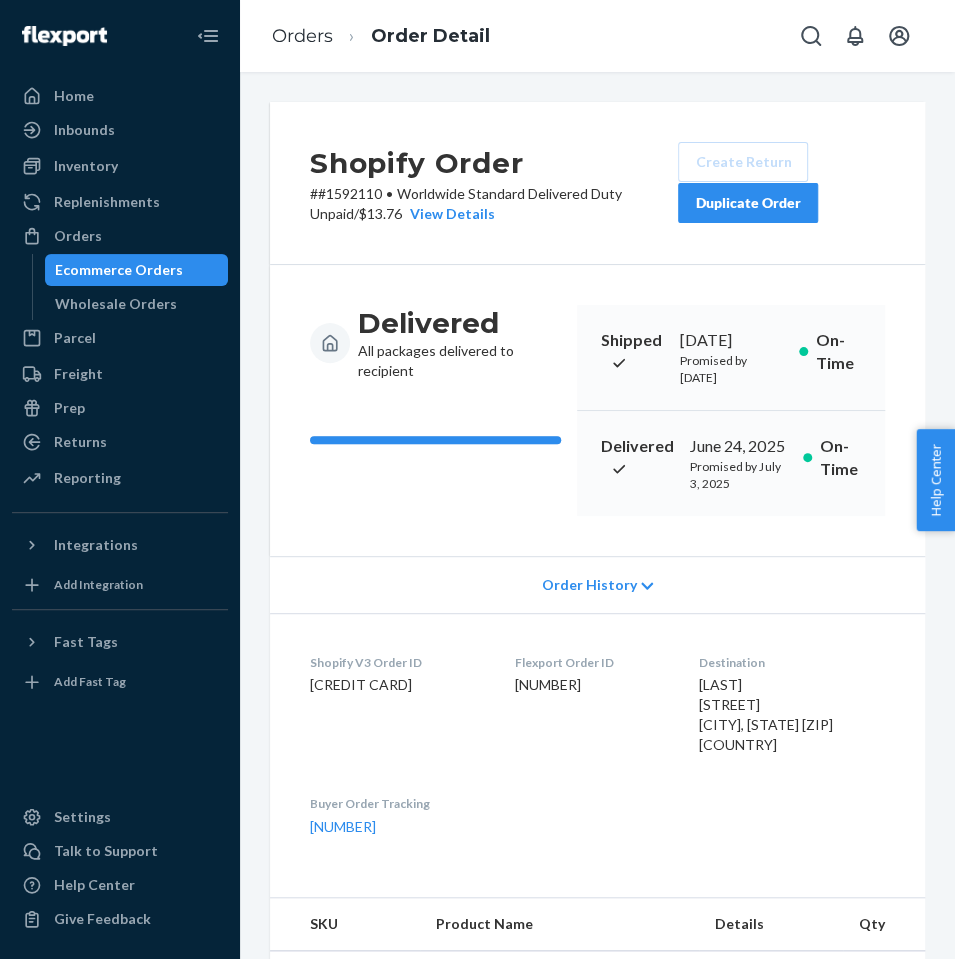click on "Orders Order Detail" at bounding box center [381, 36] 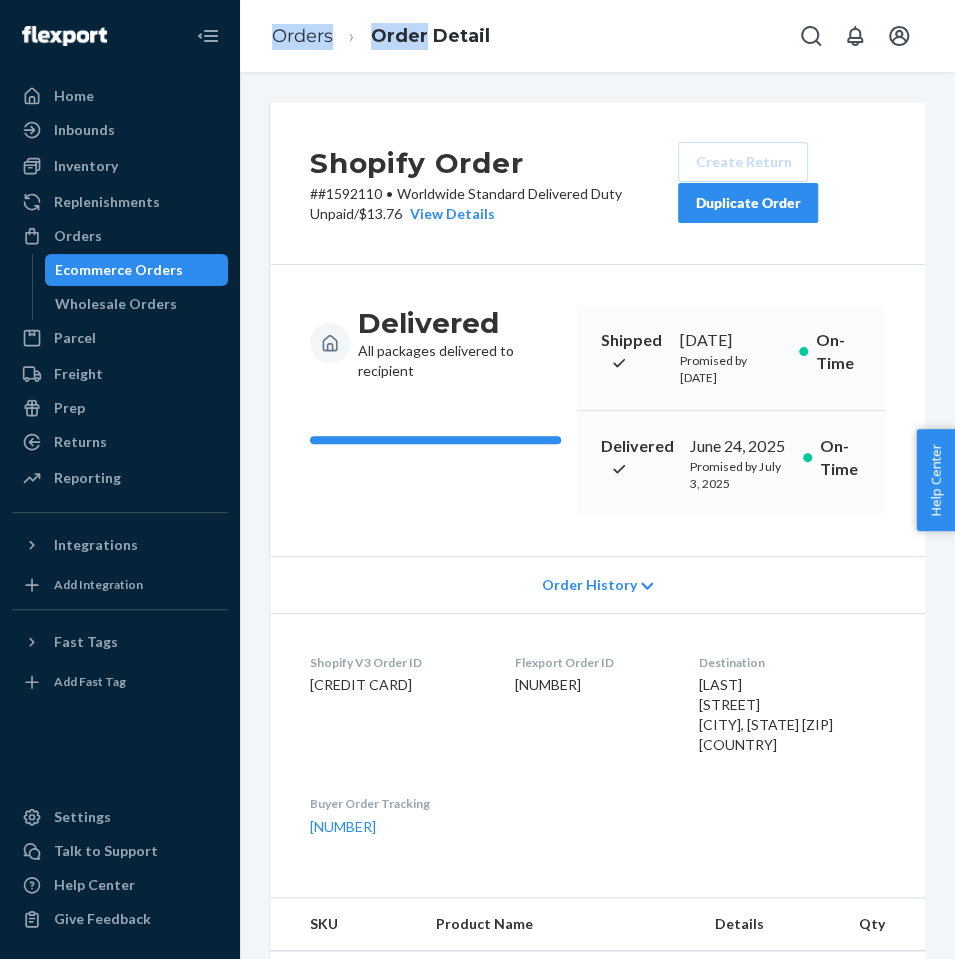 click on "Orders Order Detail" at bounding box center [381, 36] 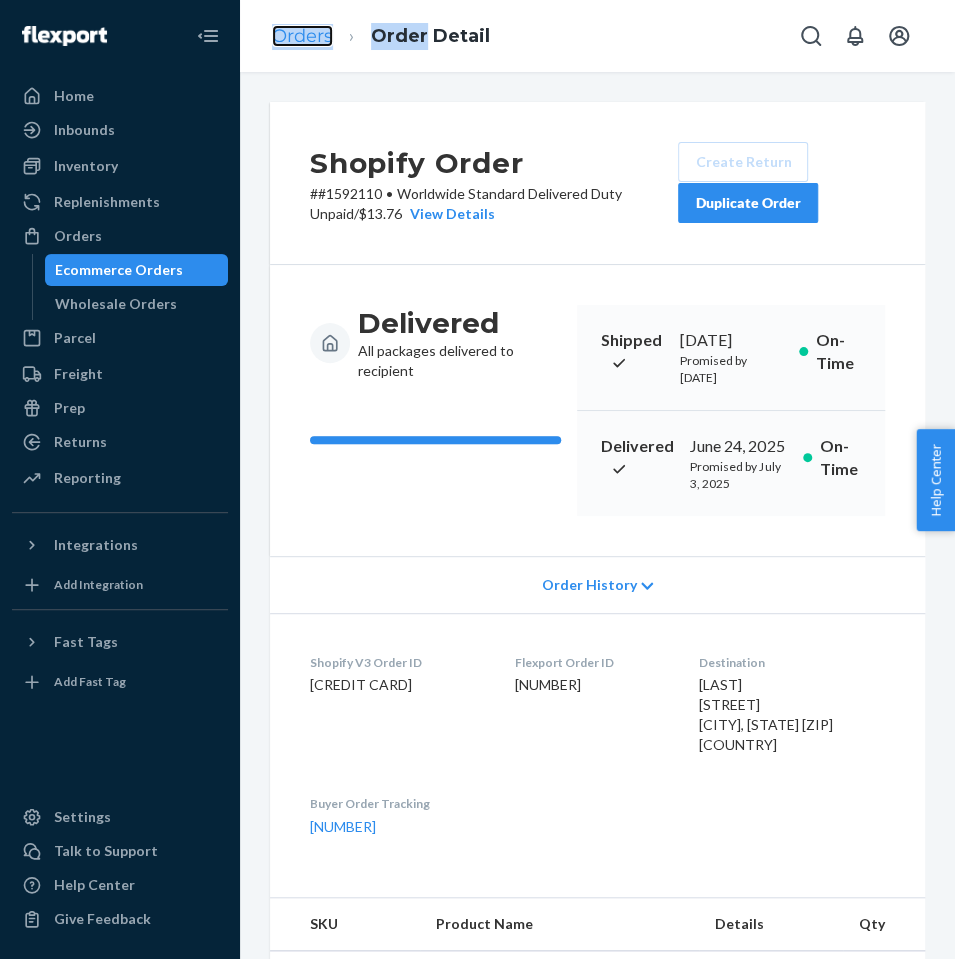click on "Orders" at bounding box center [302, 36] 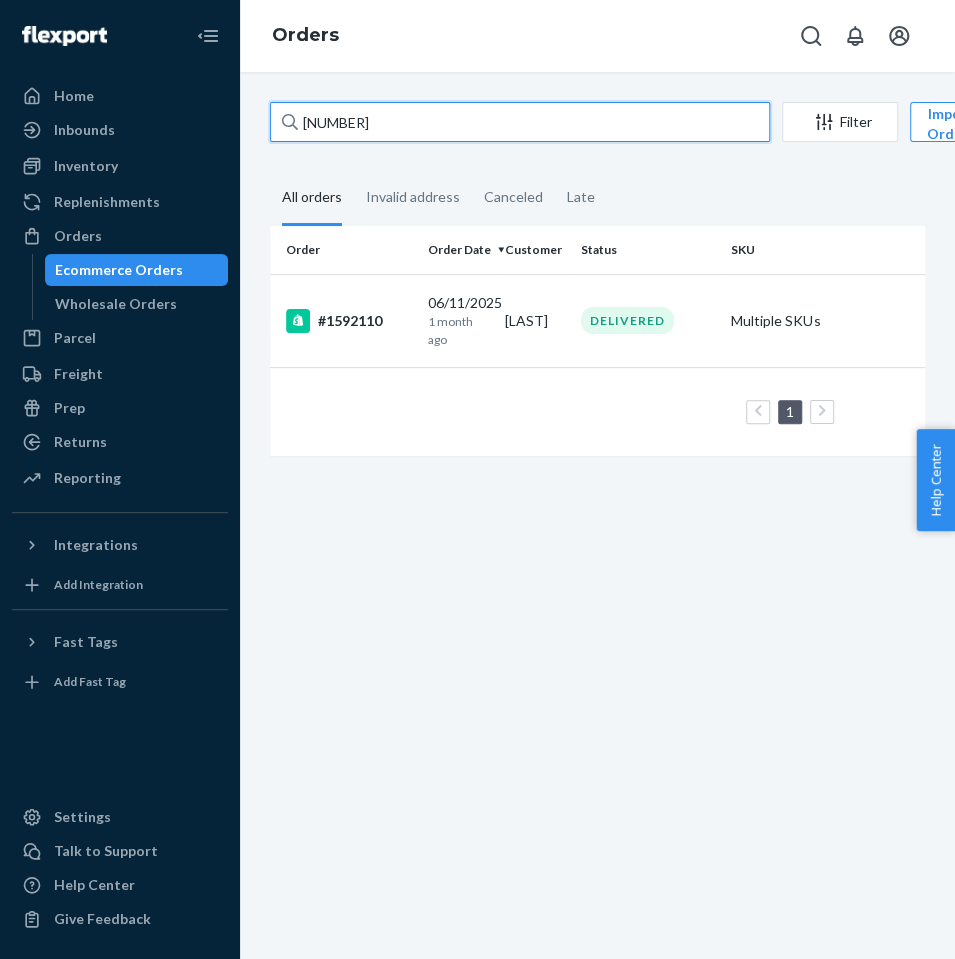 click on "[NUMBER]" at bounding box center (520, 122) 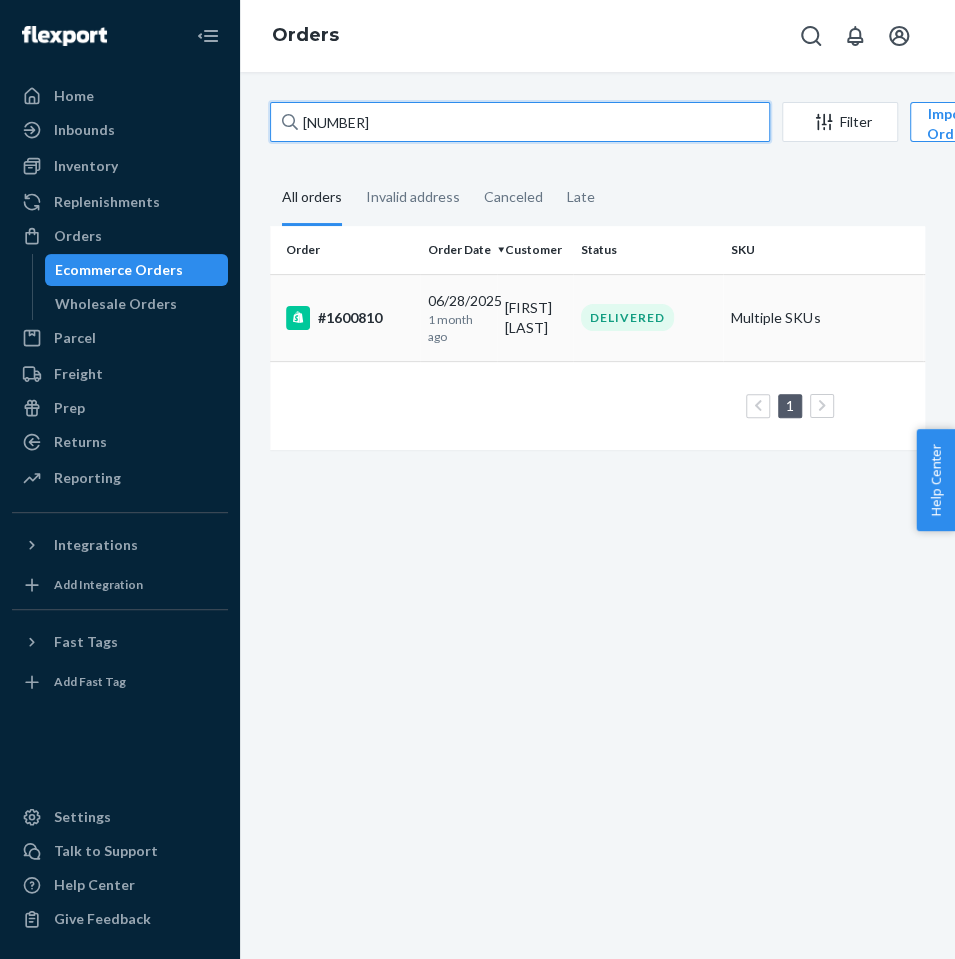 type on "[NUMBER]" 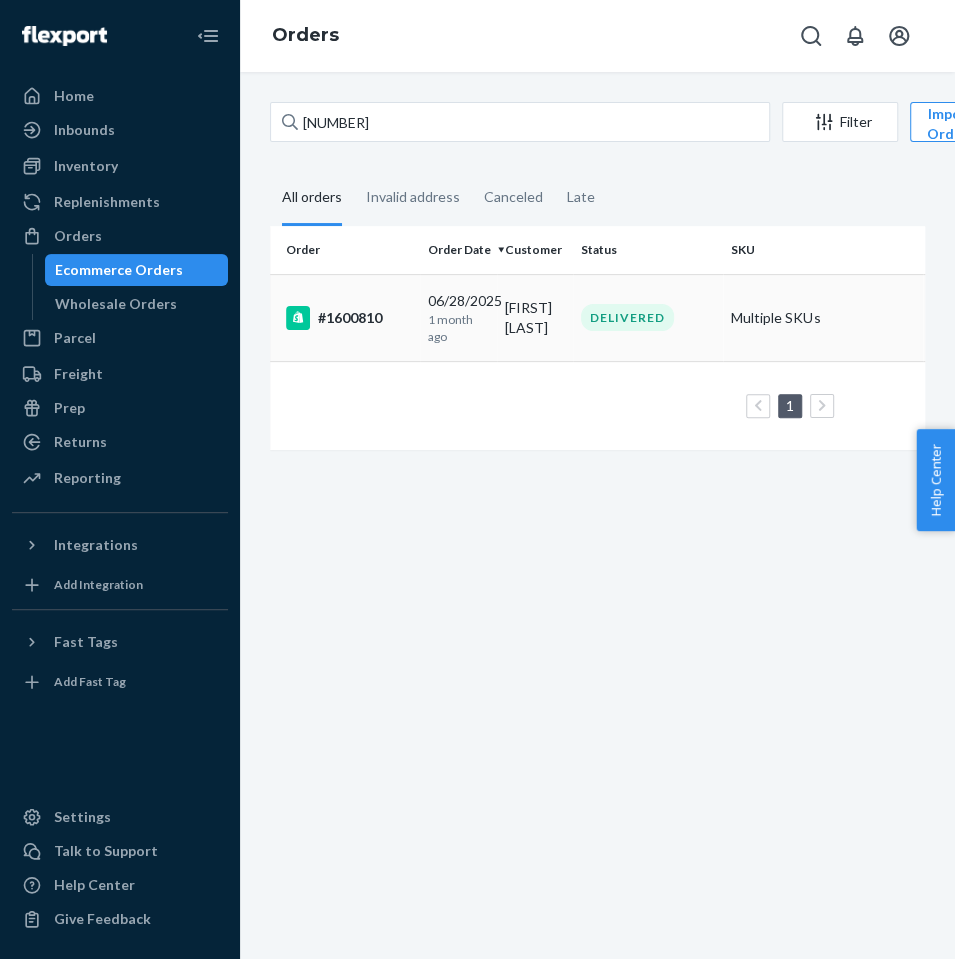click on "#1600810" at bounding box center (345, 317) 